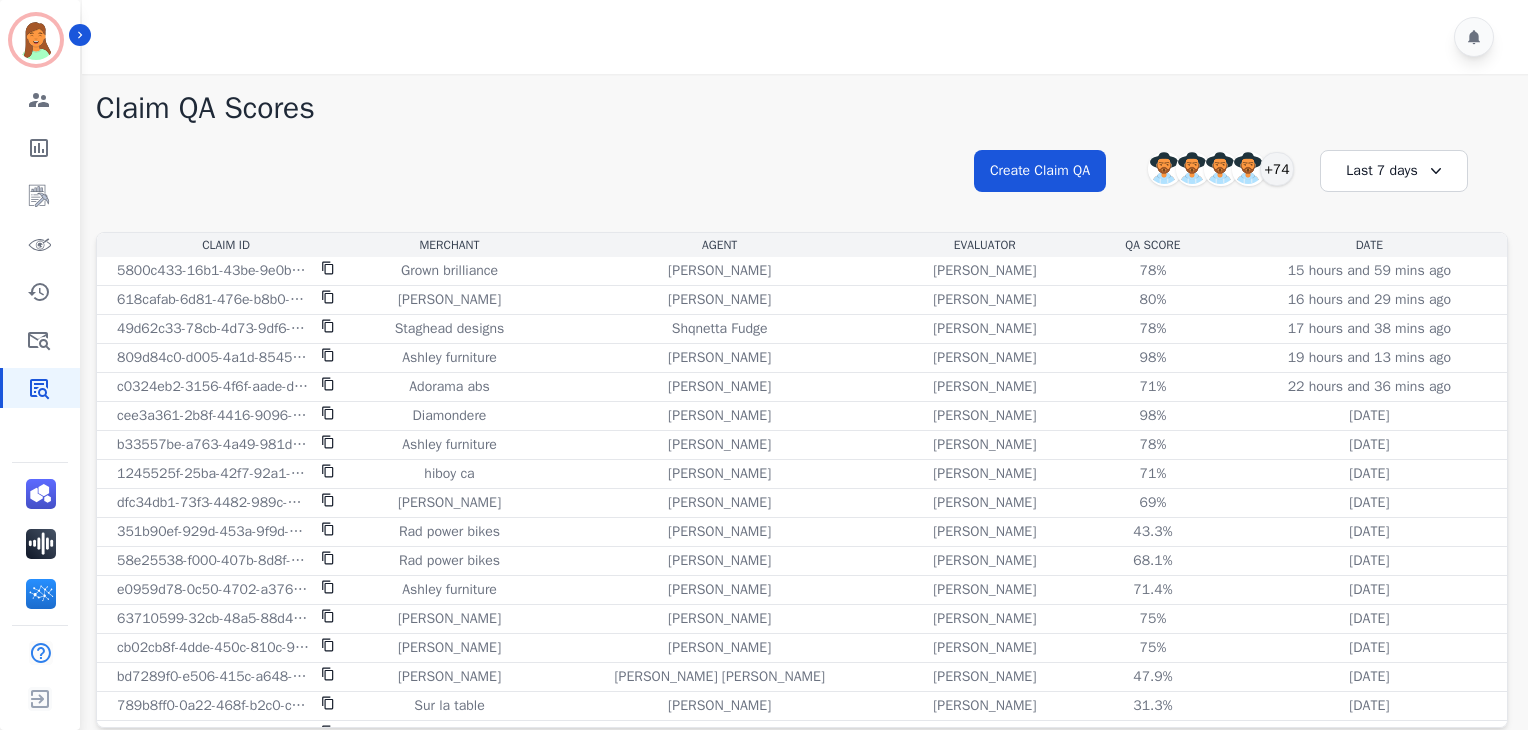 scroll, scrollTop: 0, scrollLeft: 0, axis: both 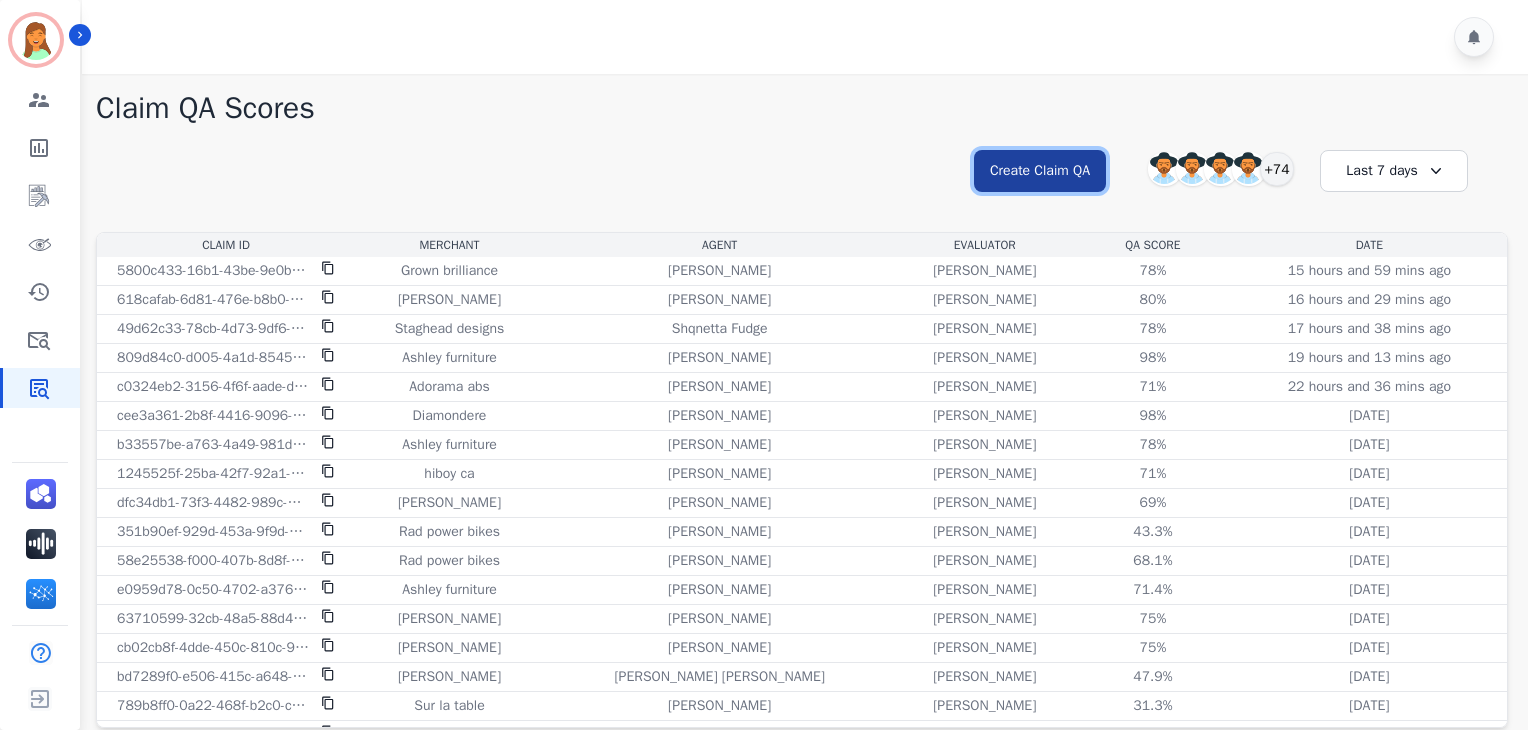 click on "Create Claim QA" at bounding box center [1040, 171] 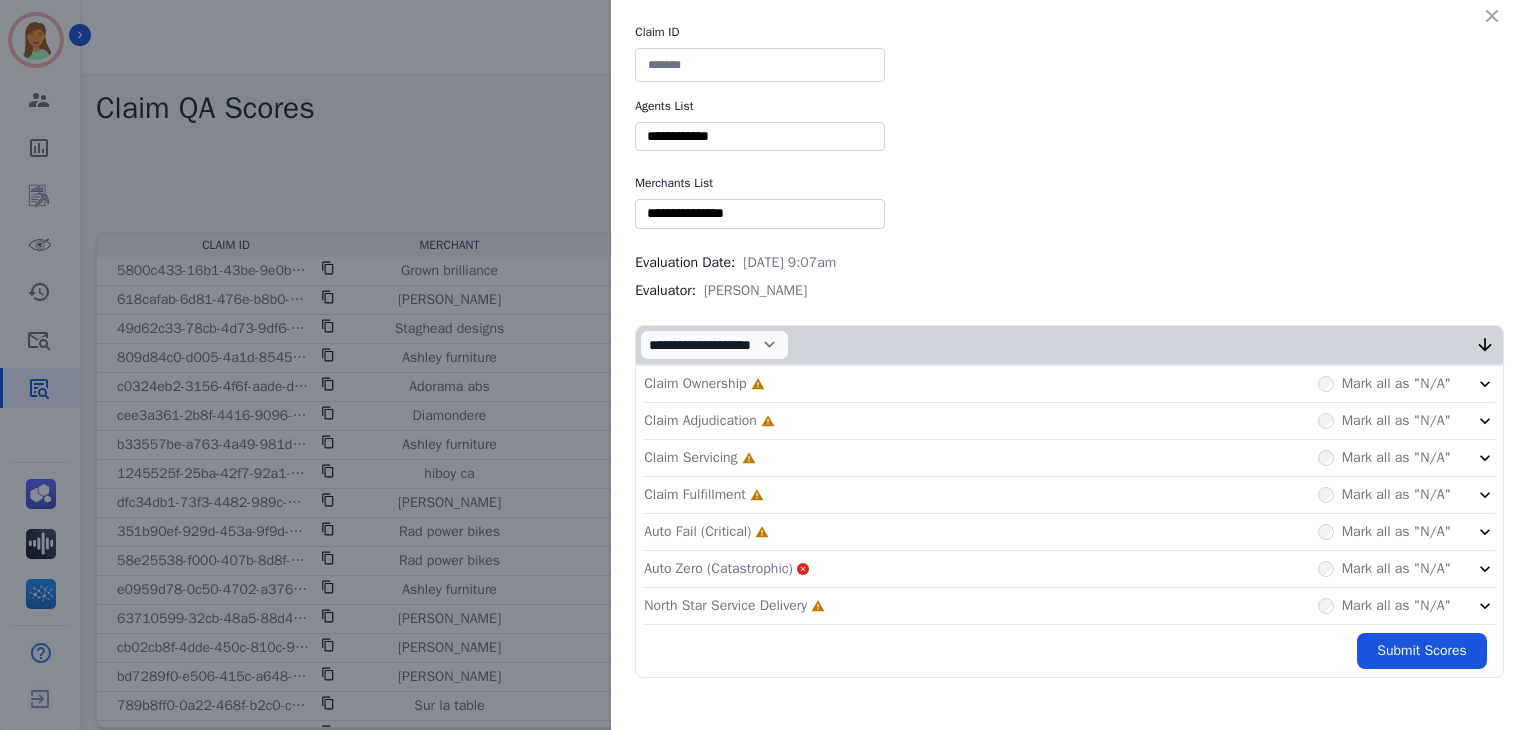 click at bounding box center (760, 65) 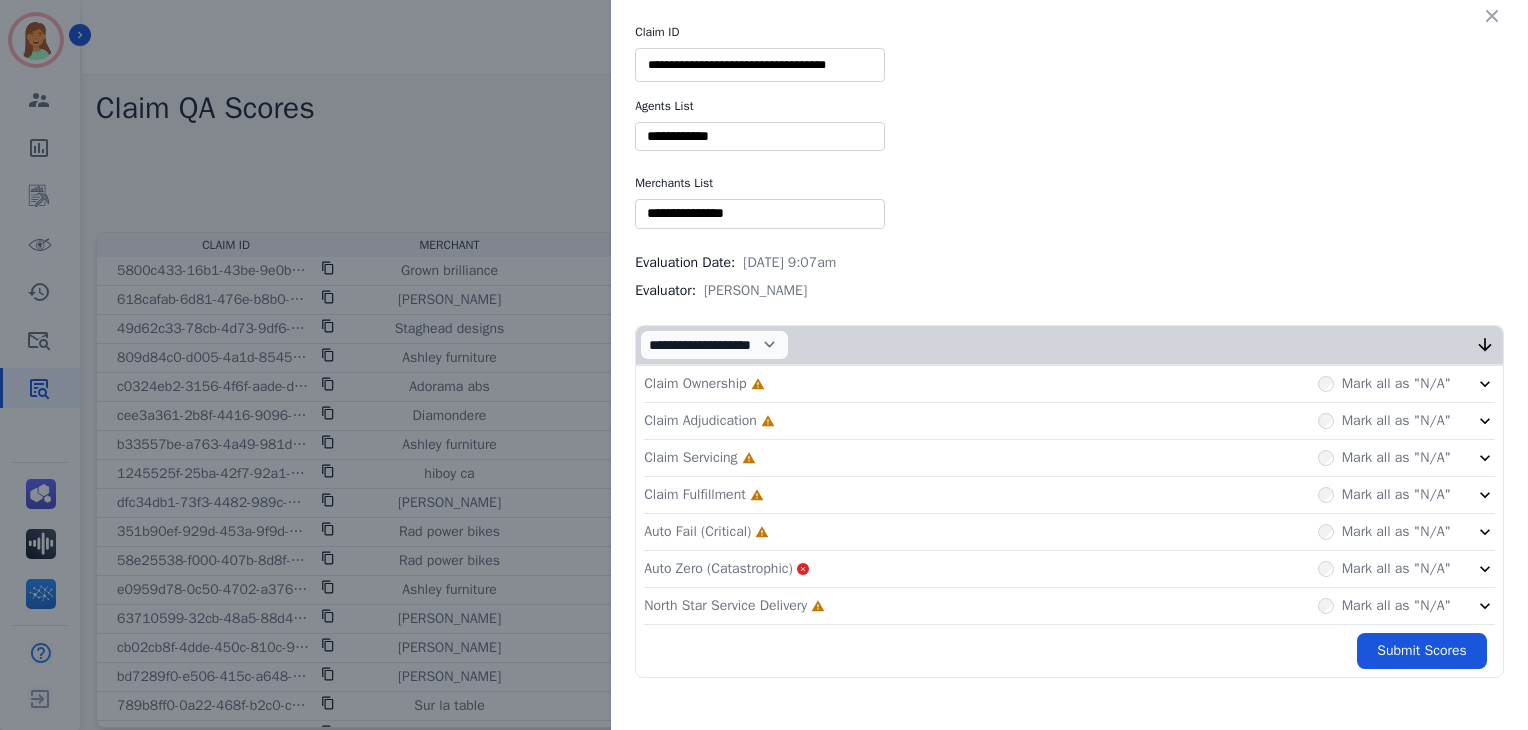 type on "**********" 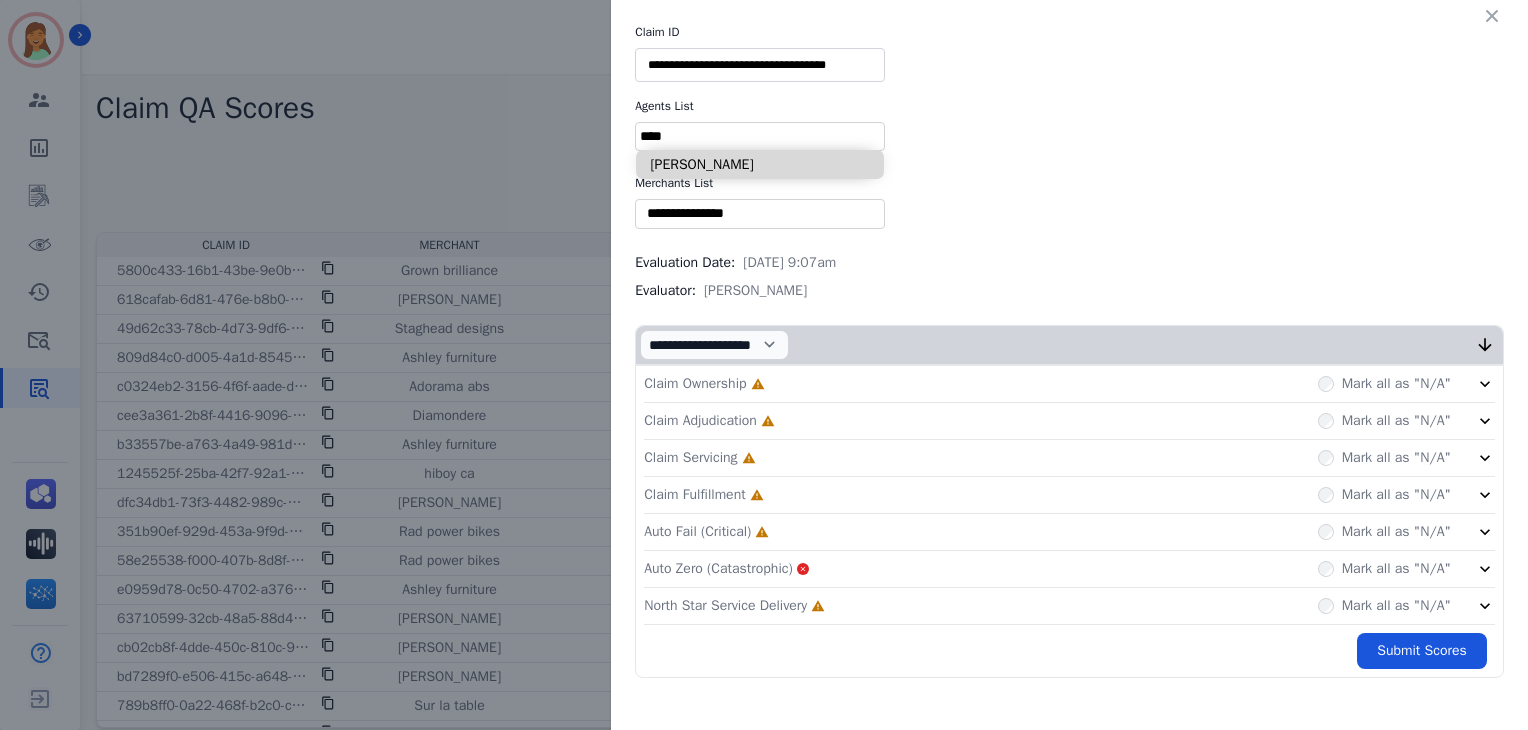 type on "****" 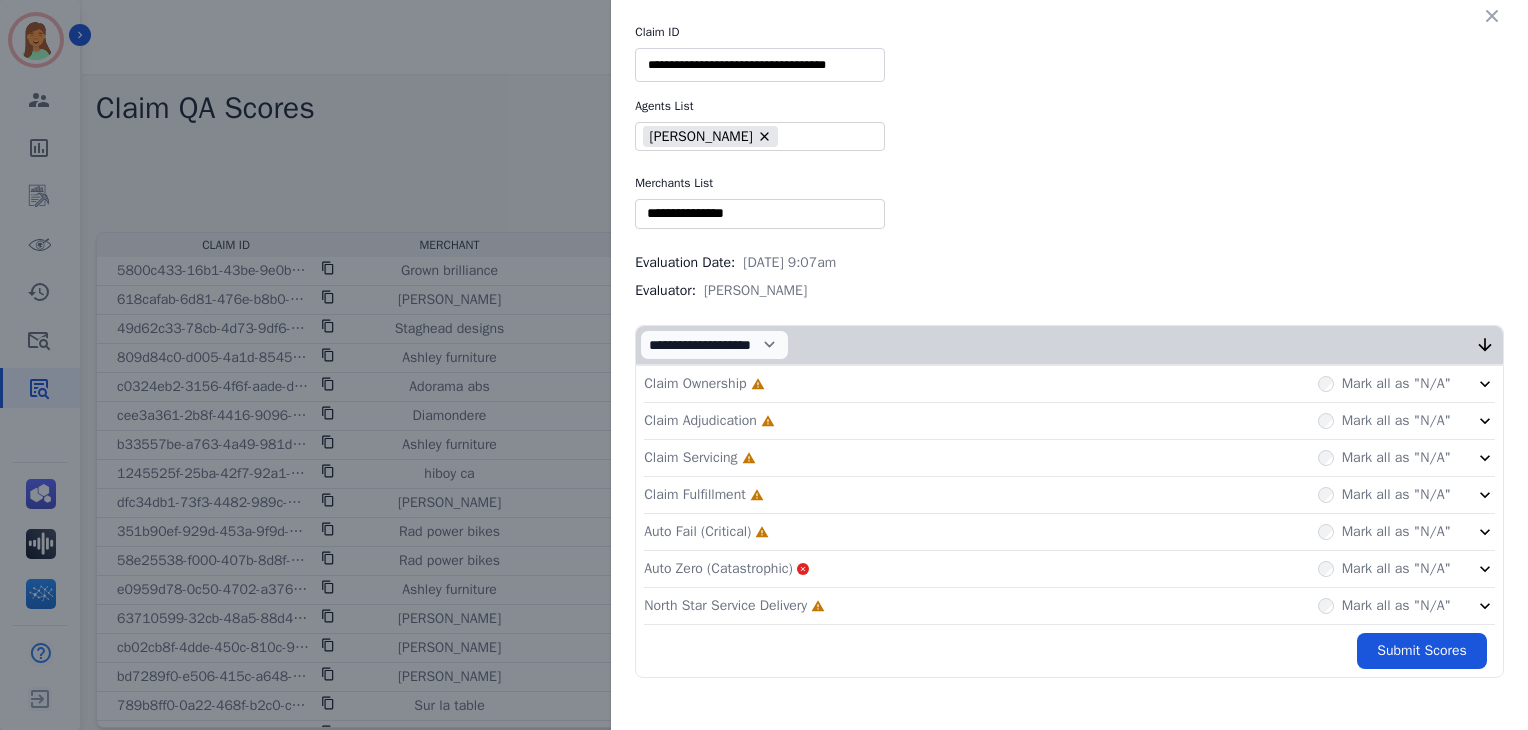 click at bounding box center (760, 213) 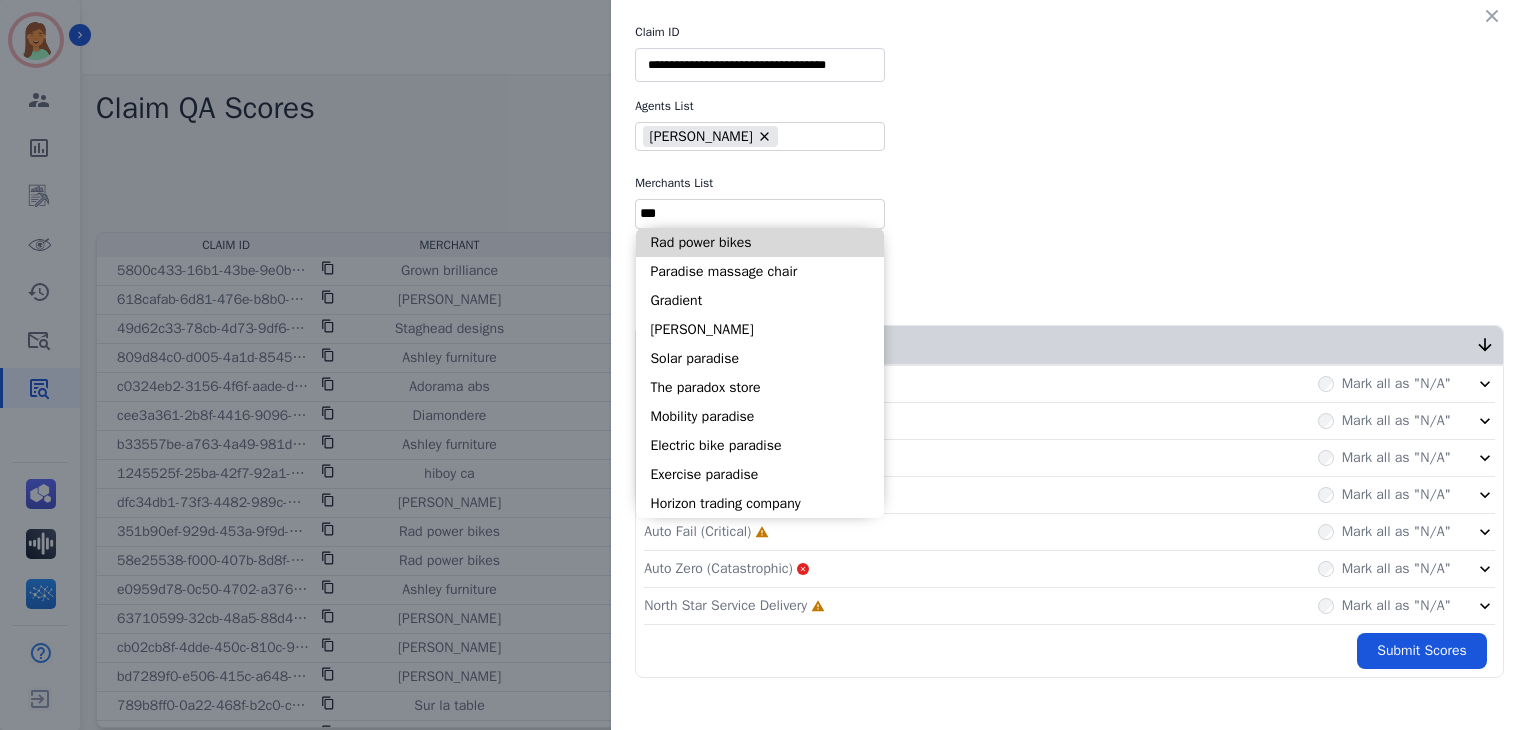 type on "***" 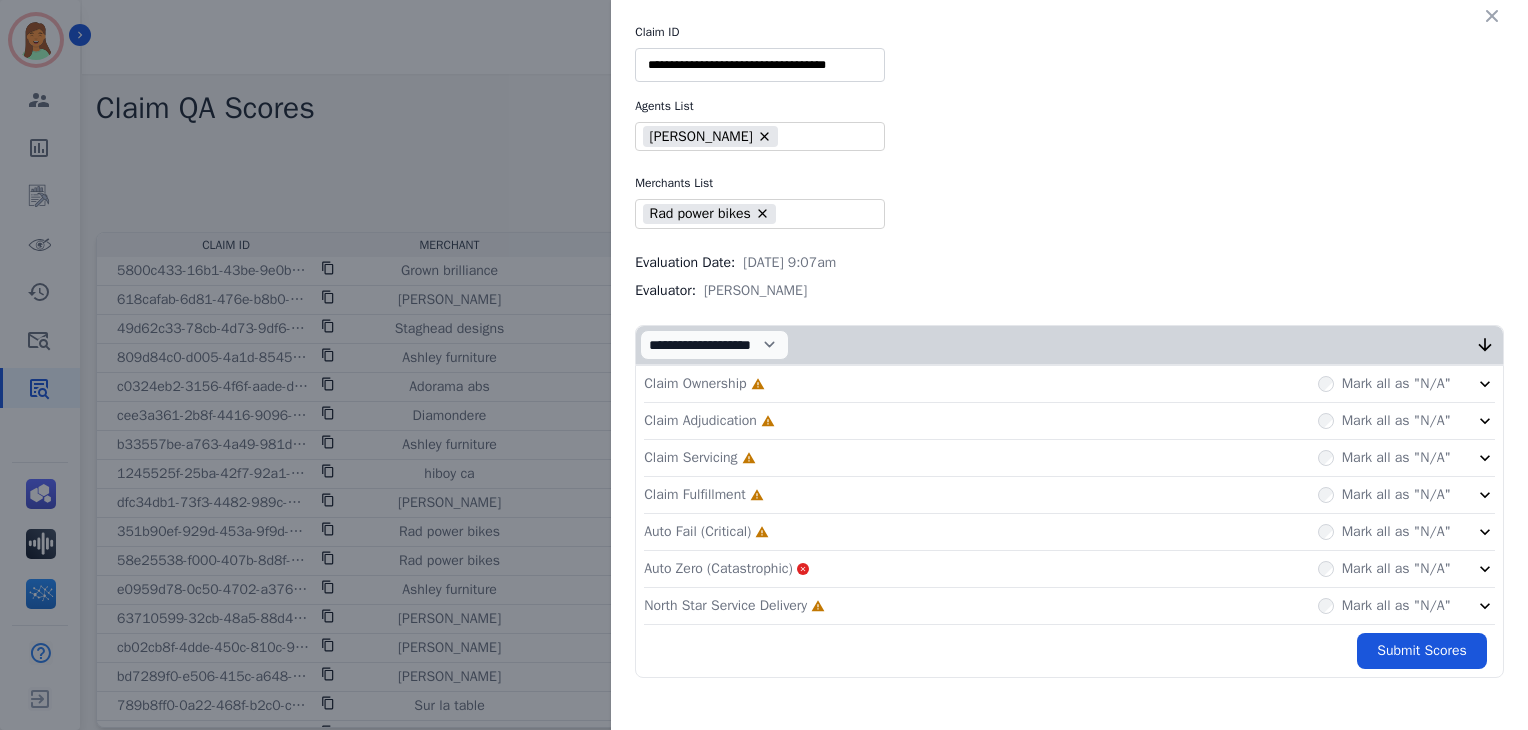 click on "North Star Service Delivery     Incomplete         Mark all as "N/A"" 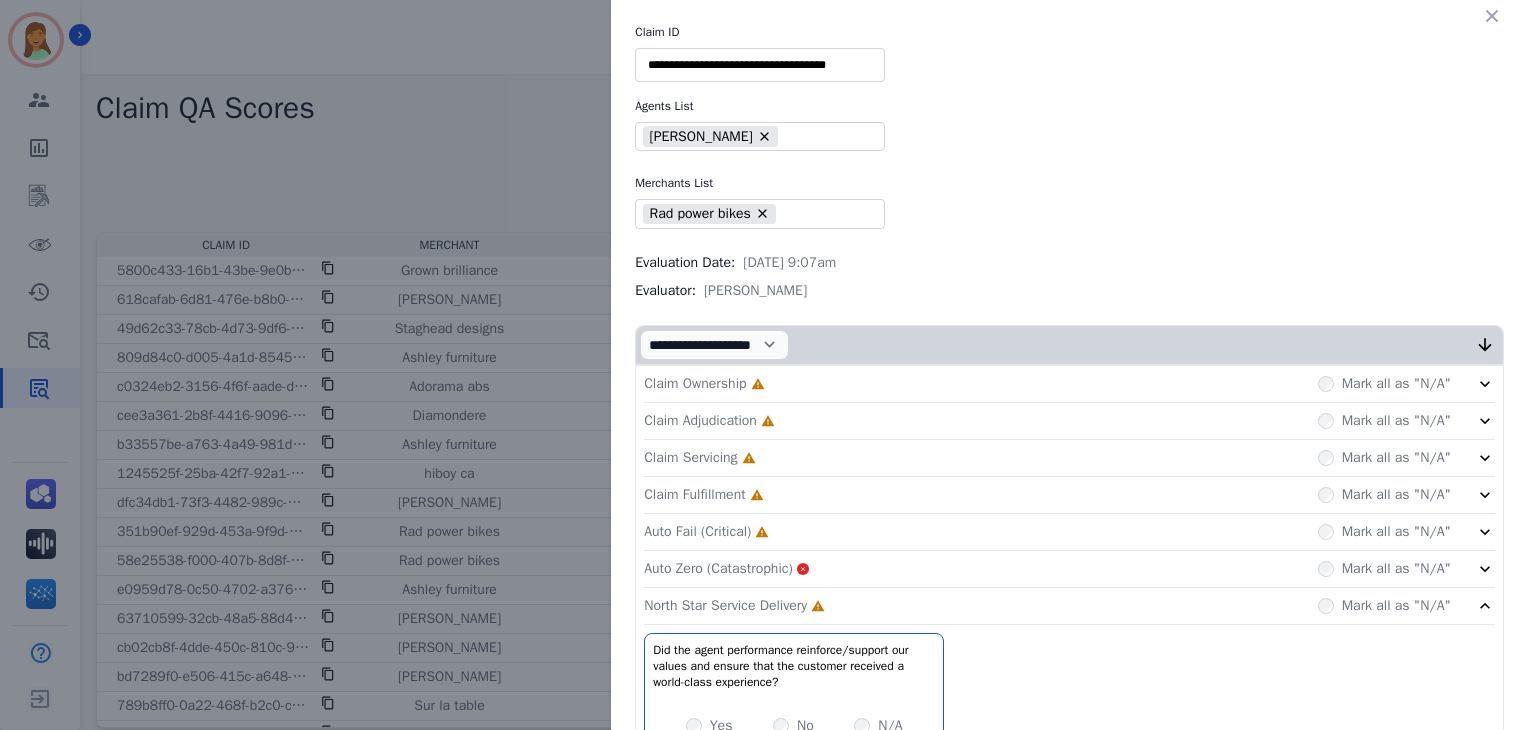 click on "Auto Fail (Critical)     Incomplete         Mark all as "N/A"" 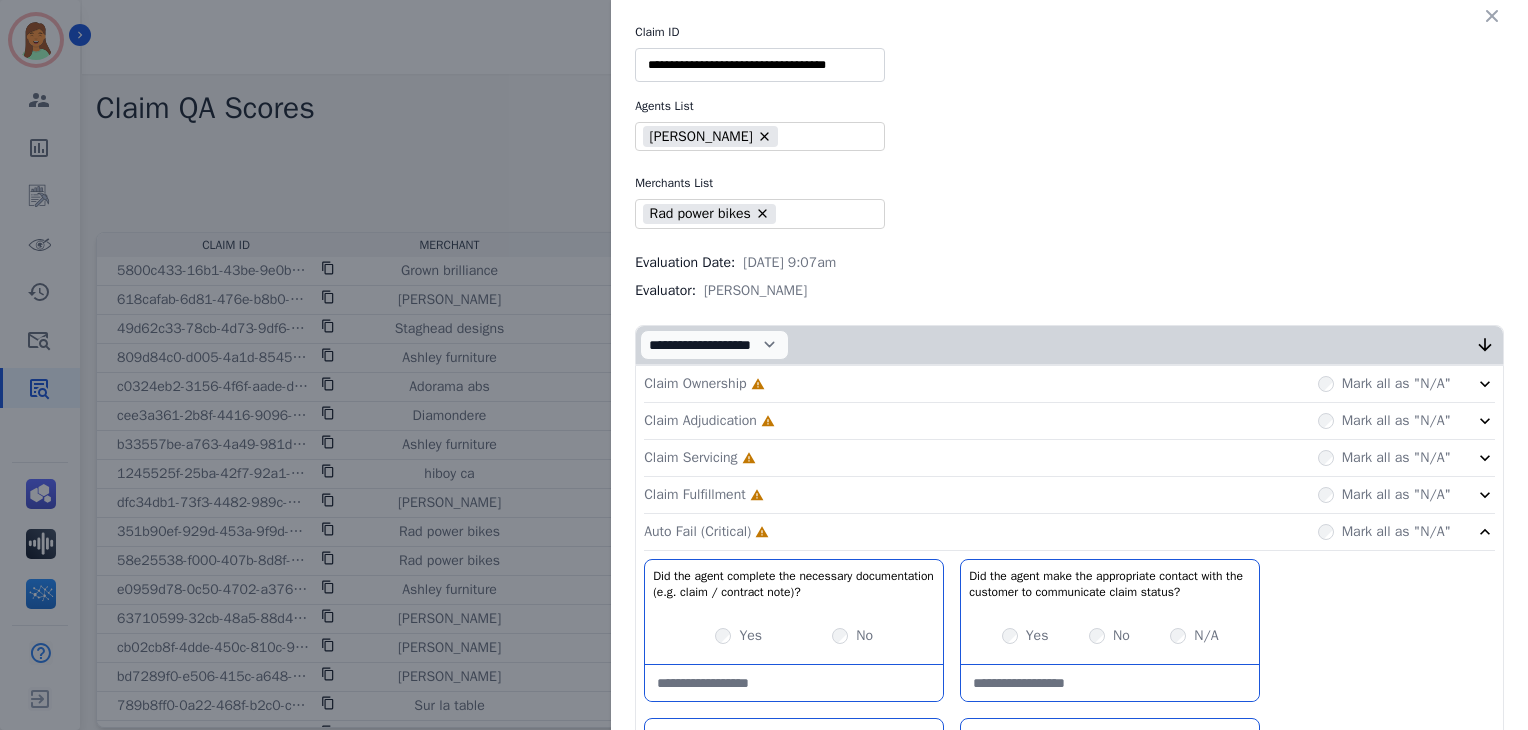 click on "Claim Fulfillment     Incomplete         Mark all as "N/A"" 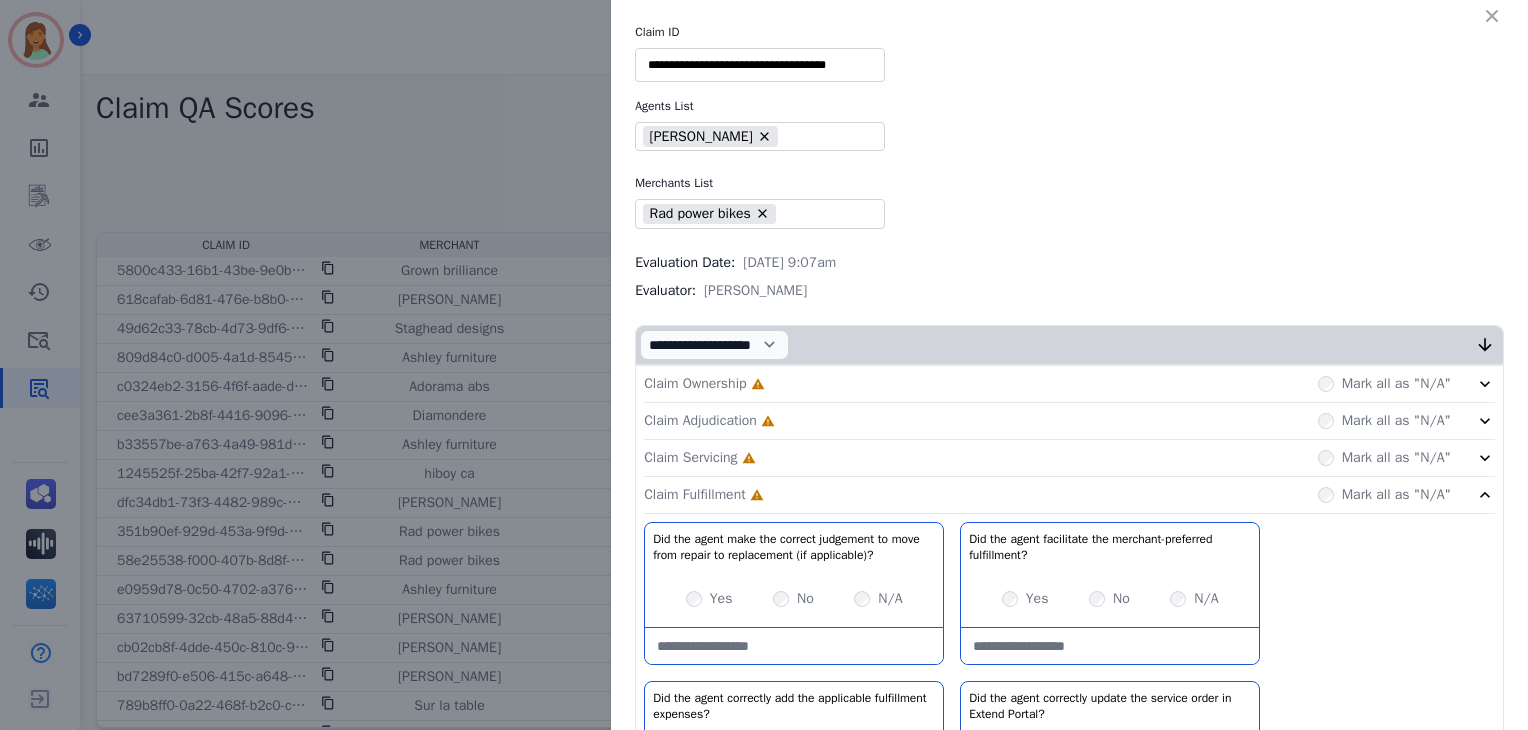 click on "Claim Servicing     Incomplete         Mark all as "N/A"" 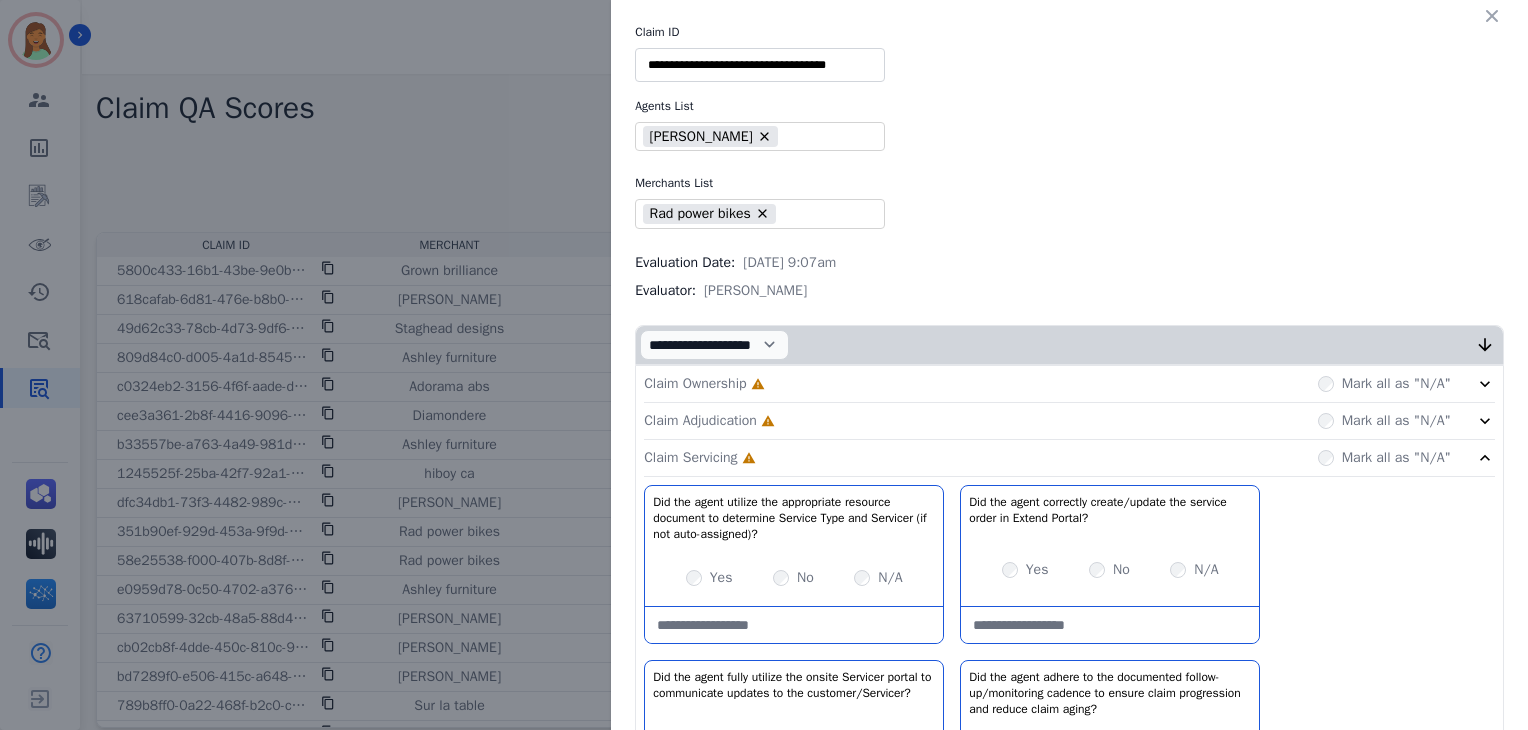 drag, startPoint x: 874, startPoint y: 411, endPoint x: 881, endPoint y: 377, distance: 34.713108 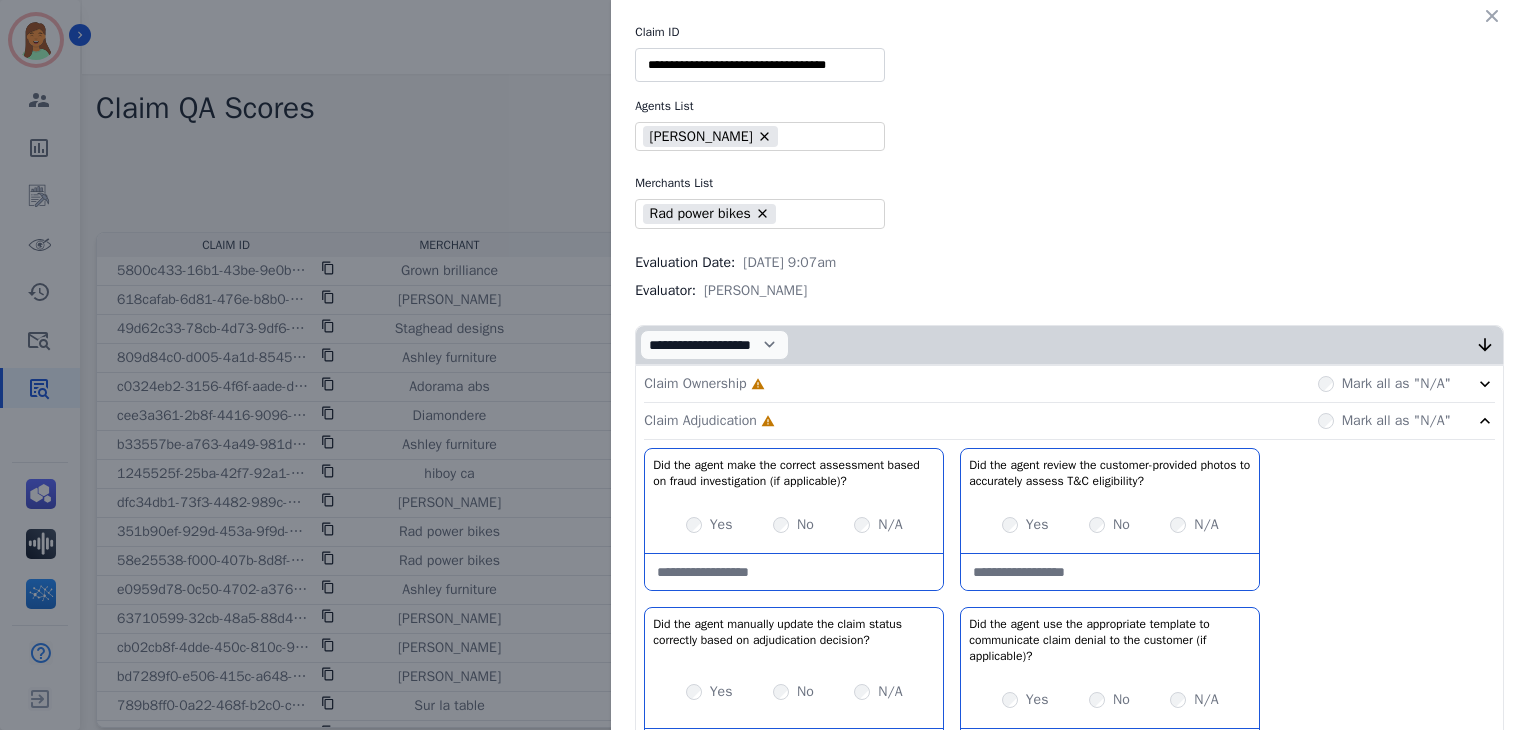 click on "Claim Ownership     Incomplete         Mark all as "N/A"" at bounding box center (1069, 384) 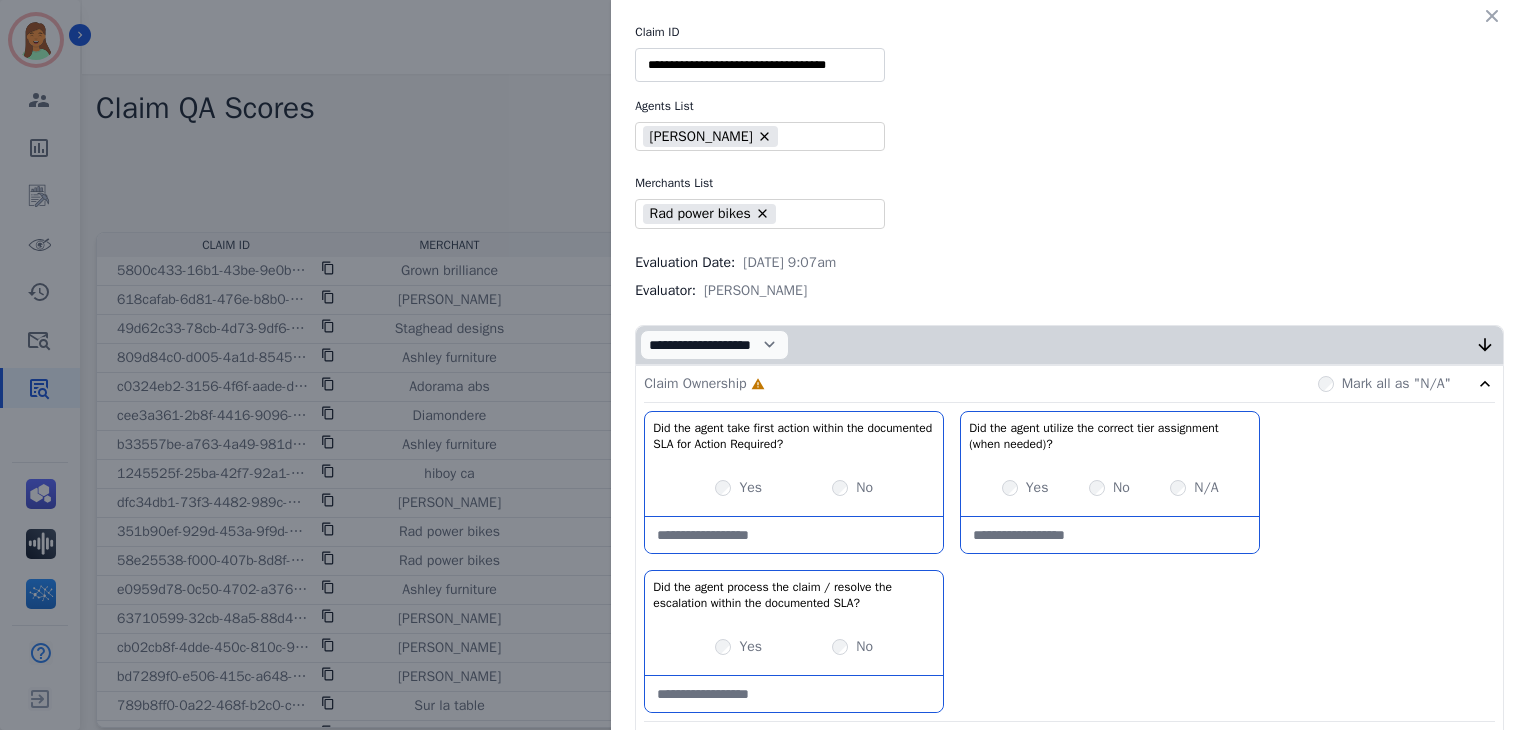 click on "Yes" at bounding box center [750, 488] 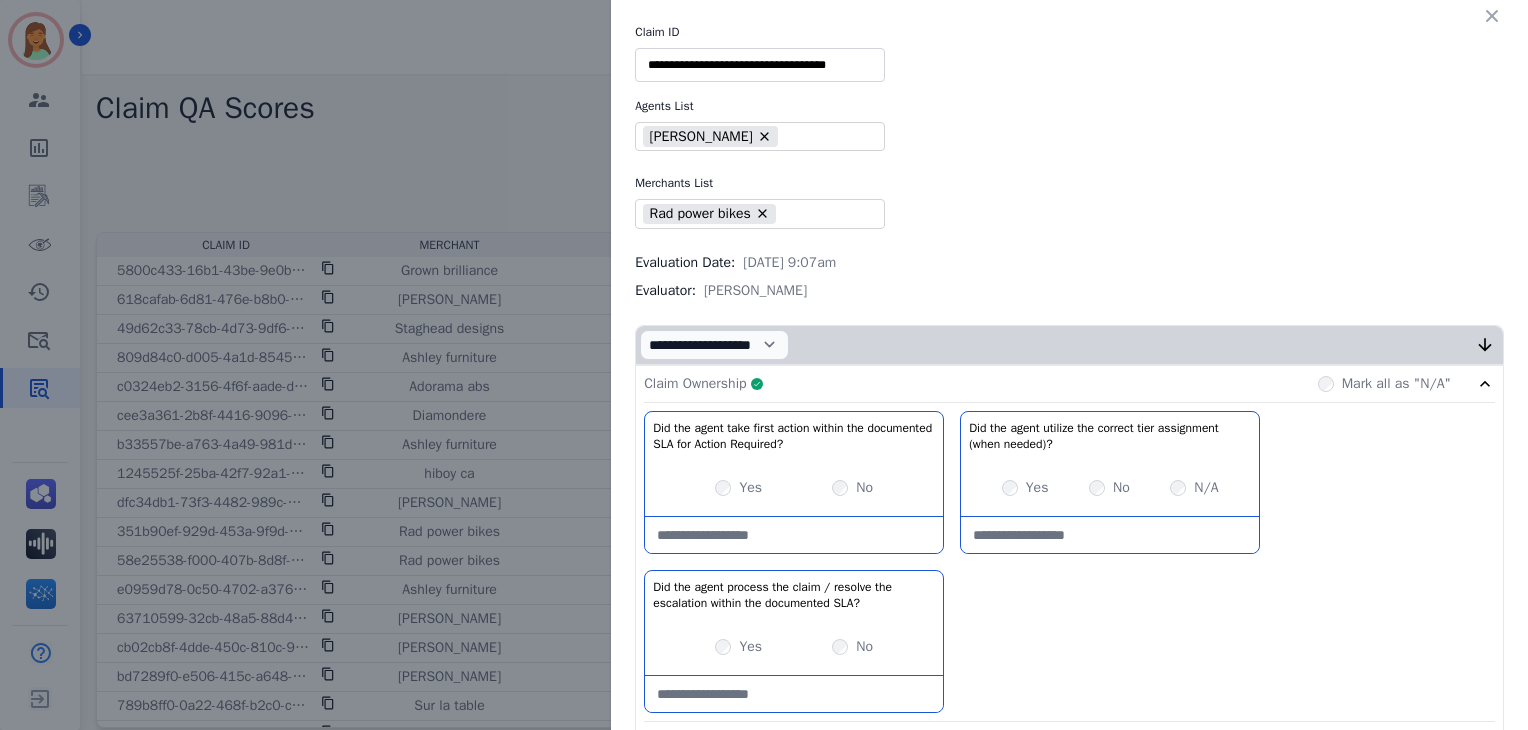 click on "Claim Ownership     Complete         Mark all as "N/A"" at bounding box center [1069, 384] 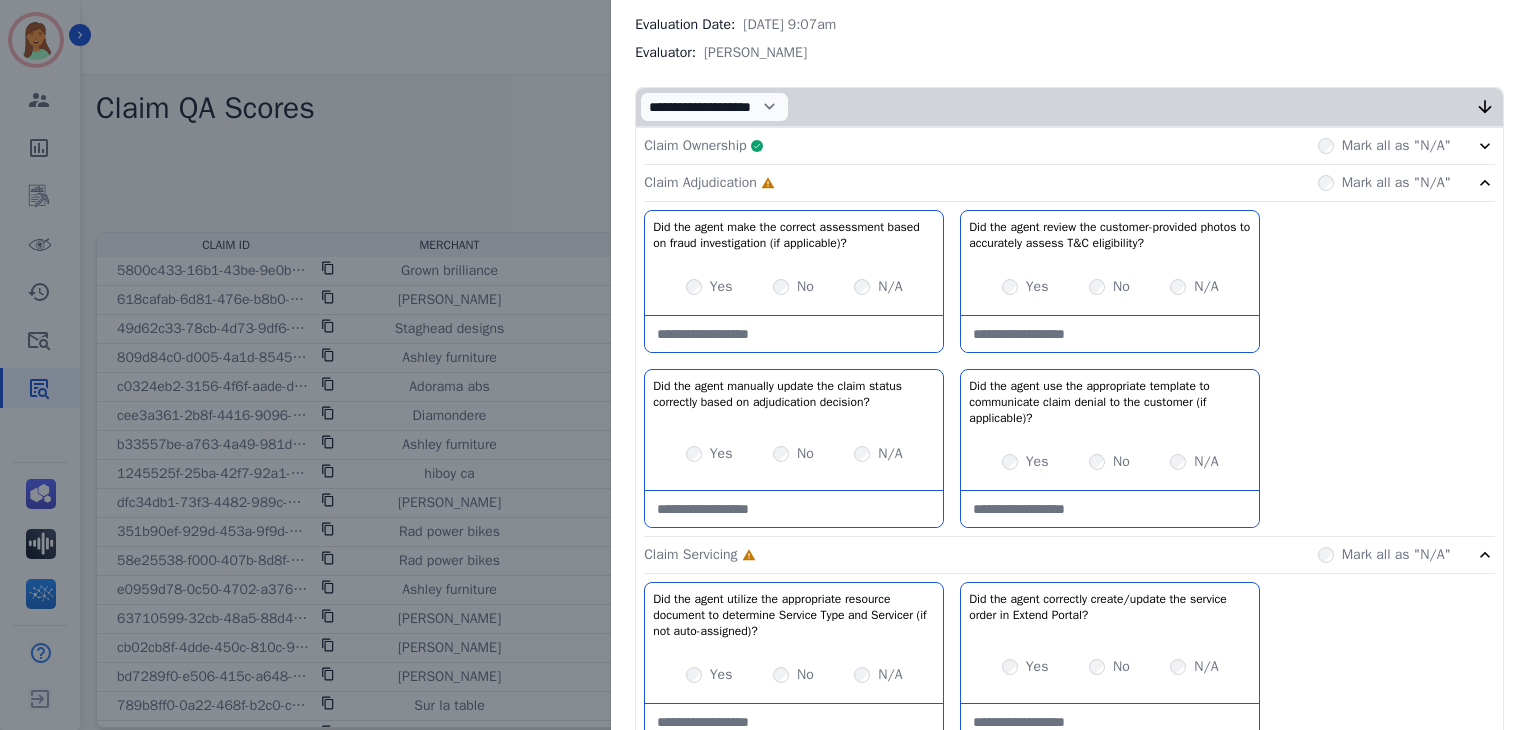 scroll, scrollTop: 267, scrollLeft: 0, axis: vertical 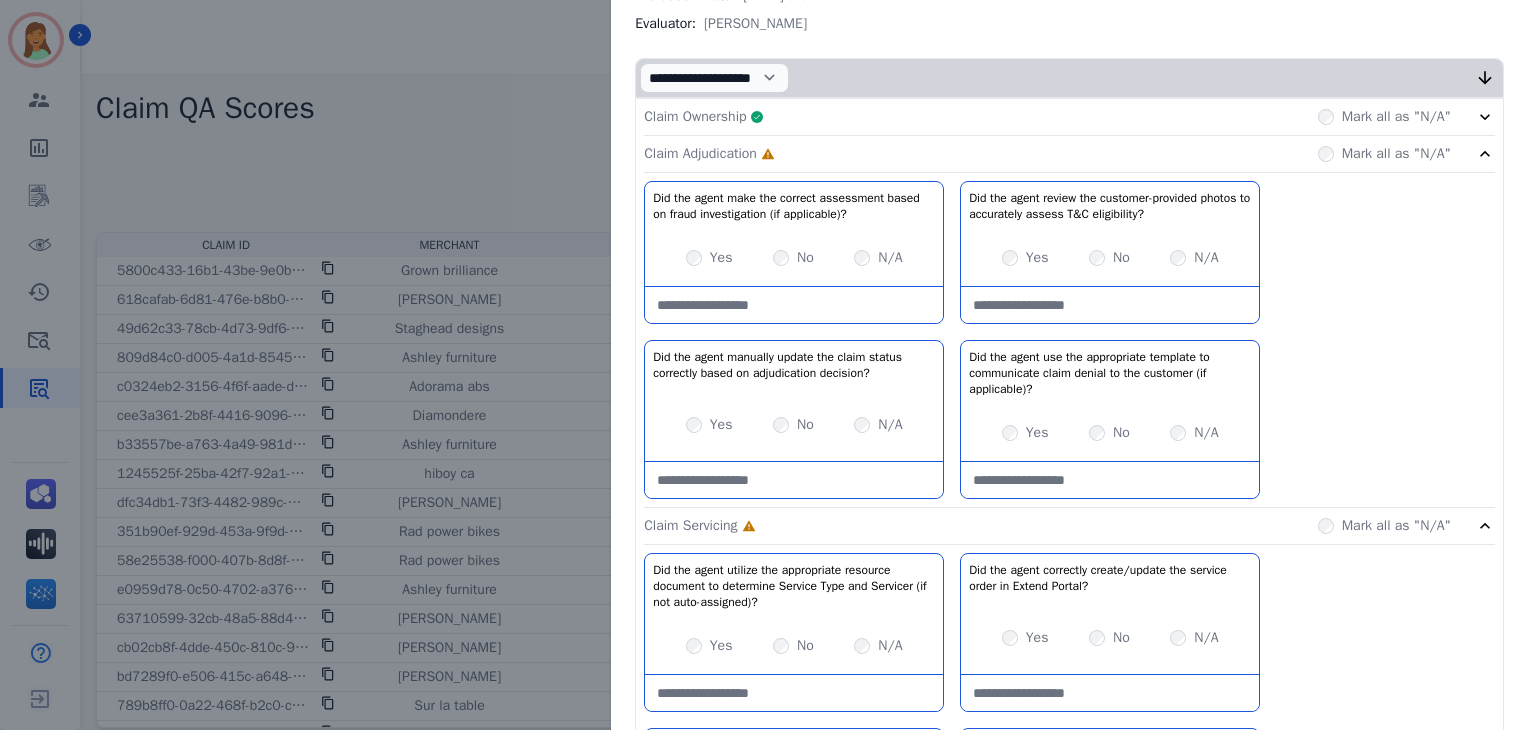 click on "Yes" at bounding box center (709, 258) 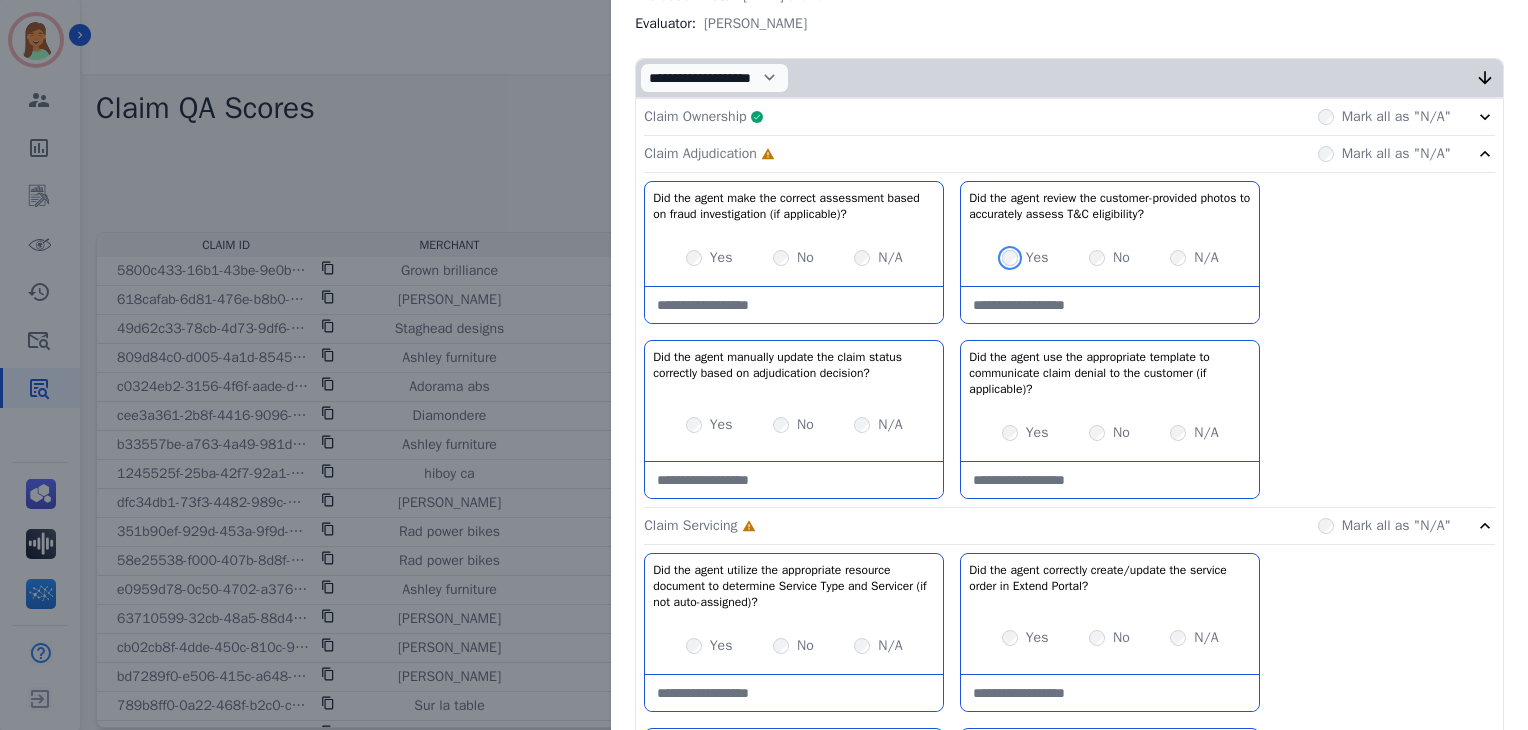 scroll, scrollTop: 533, scrollLeft: 0, axis: vertical 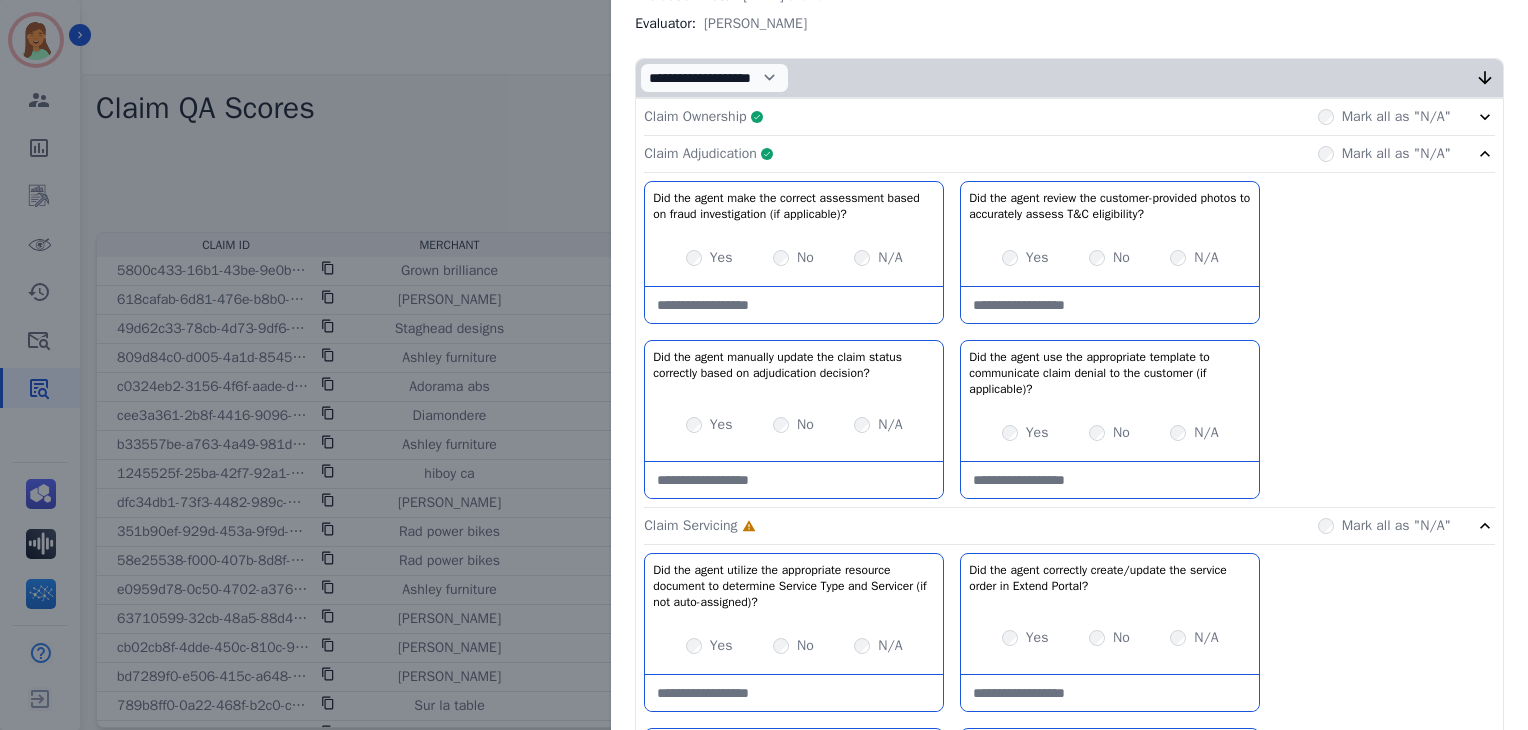 click on "Claim Adjudication     Complete         Mark all as "N/A"" 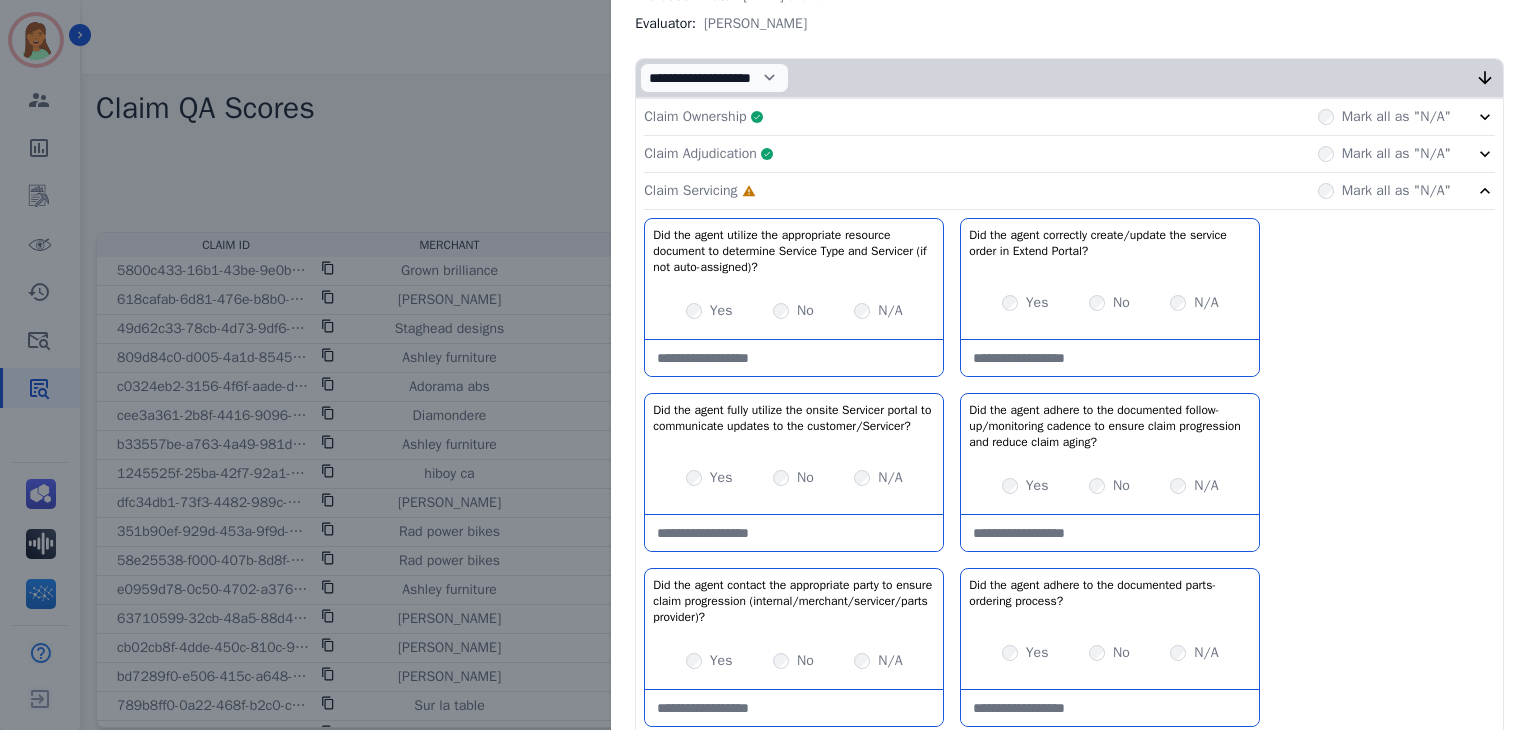 scroll, scrollTop: 400, scrollLeft: 0, axis: vertical 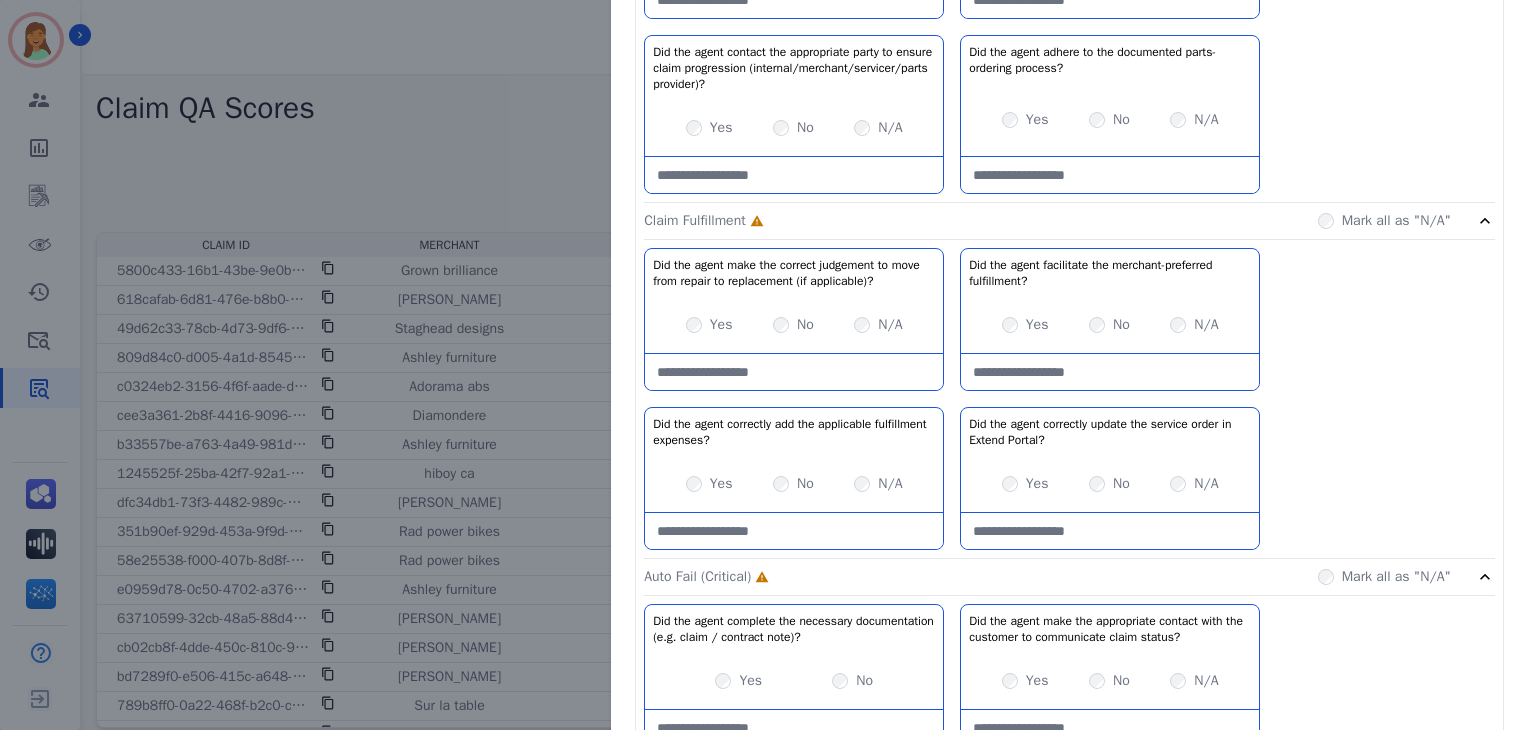 click on "Yes" at bounding box center [709, 325] 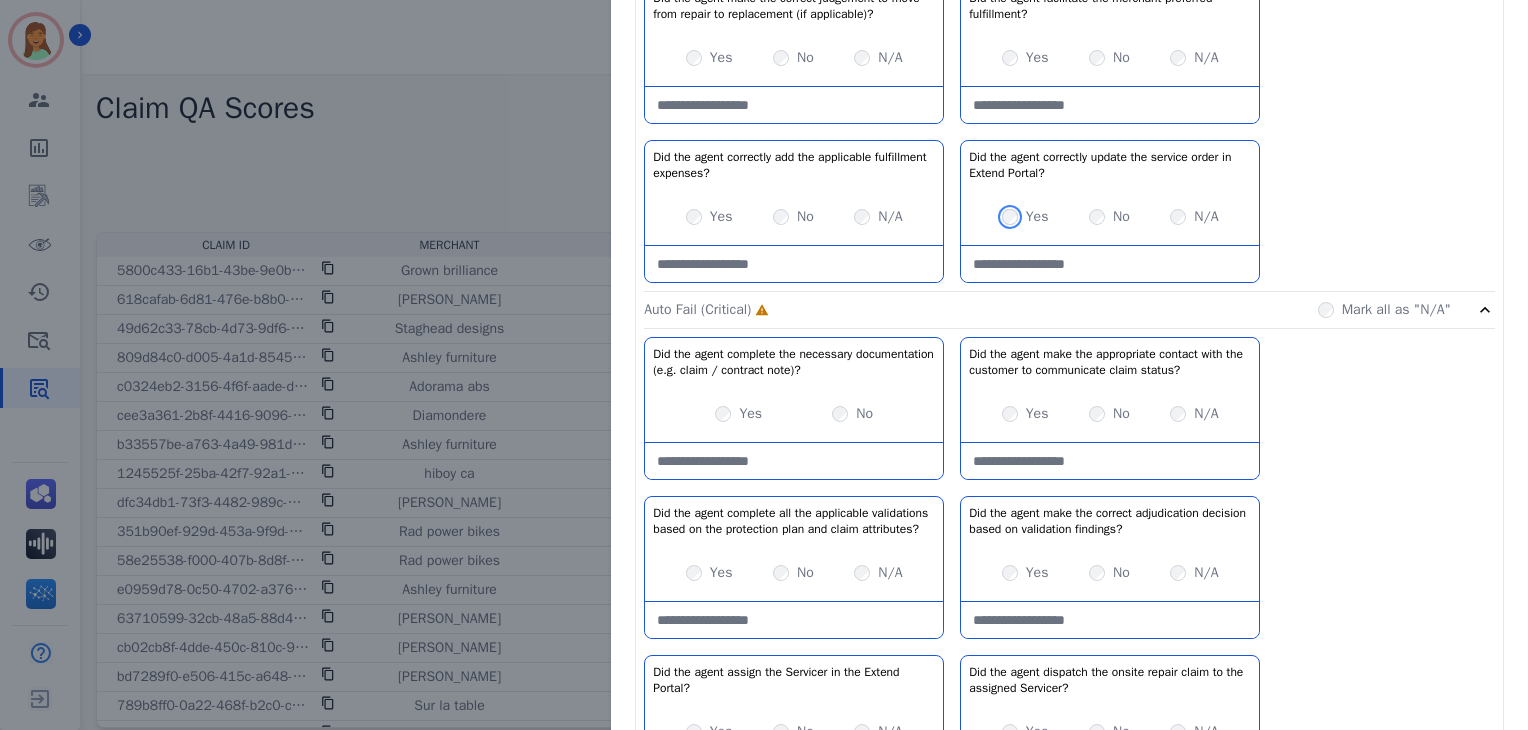 scroll, scrollTop: 1200, scrollLeft: 0, axis: vertical 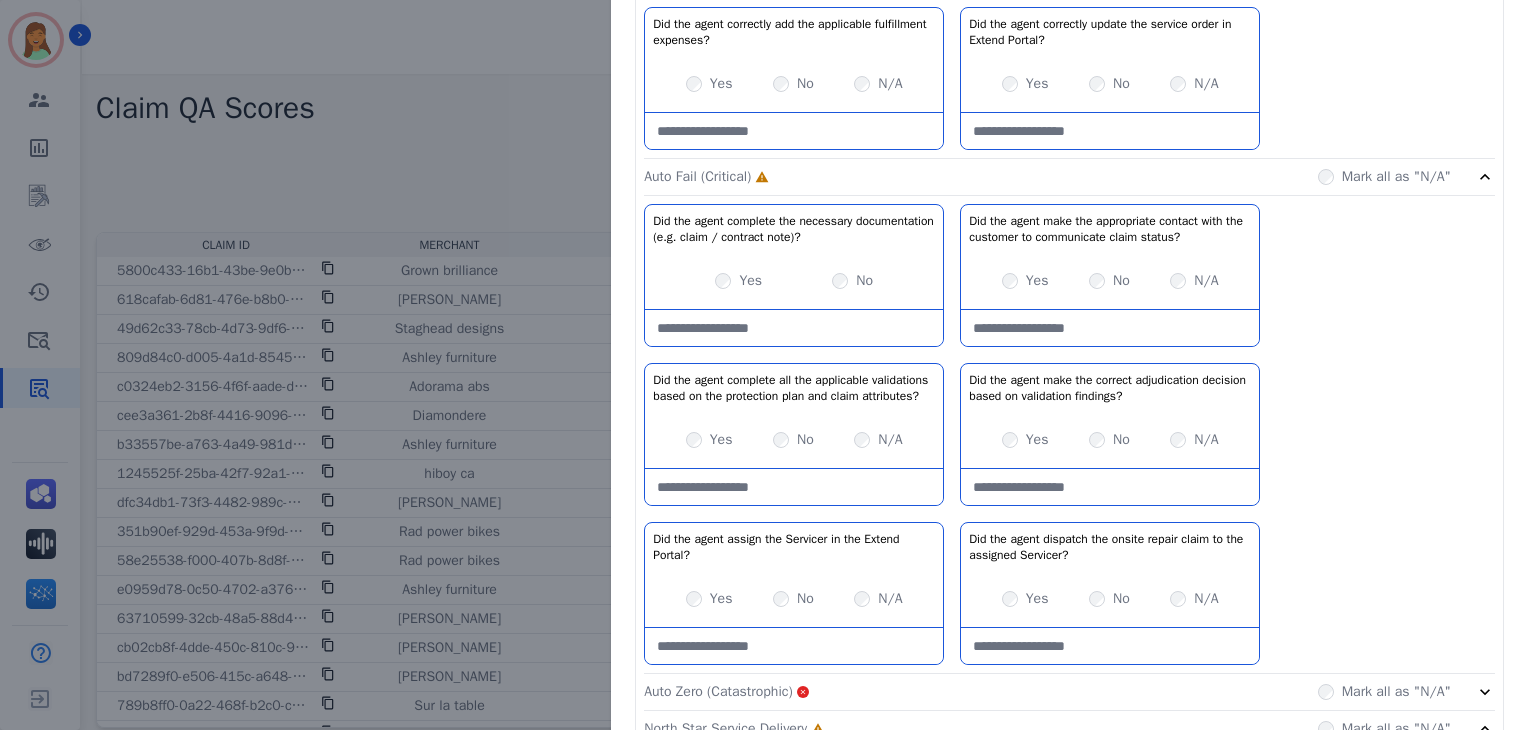 click at bounding box center (794, 328) 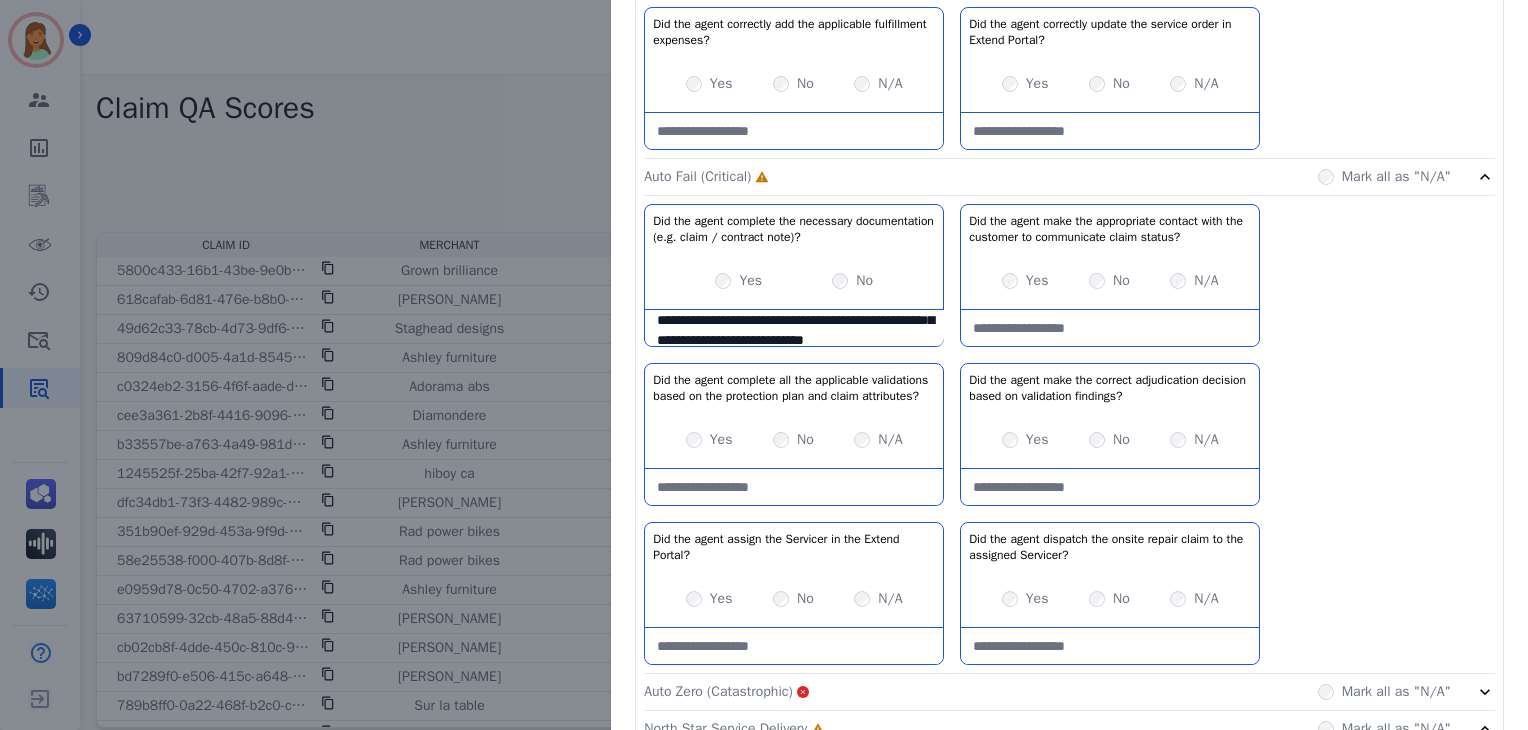 scroll, scrollTop: 8, scrollLeft: 0, axis: vertical 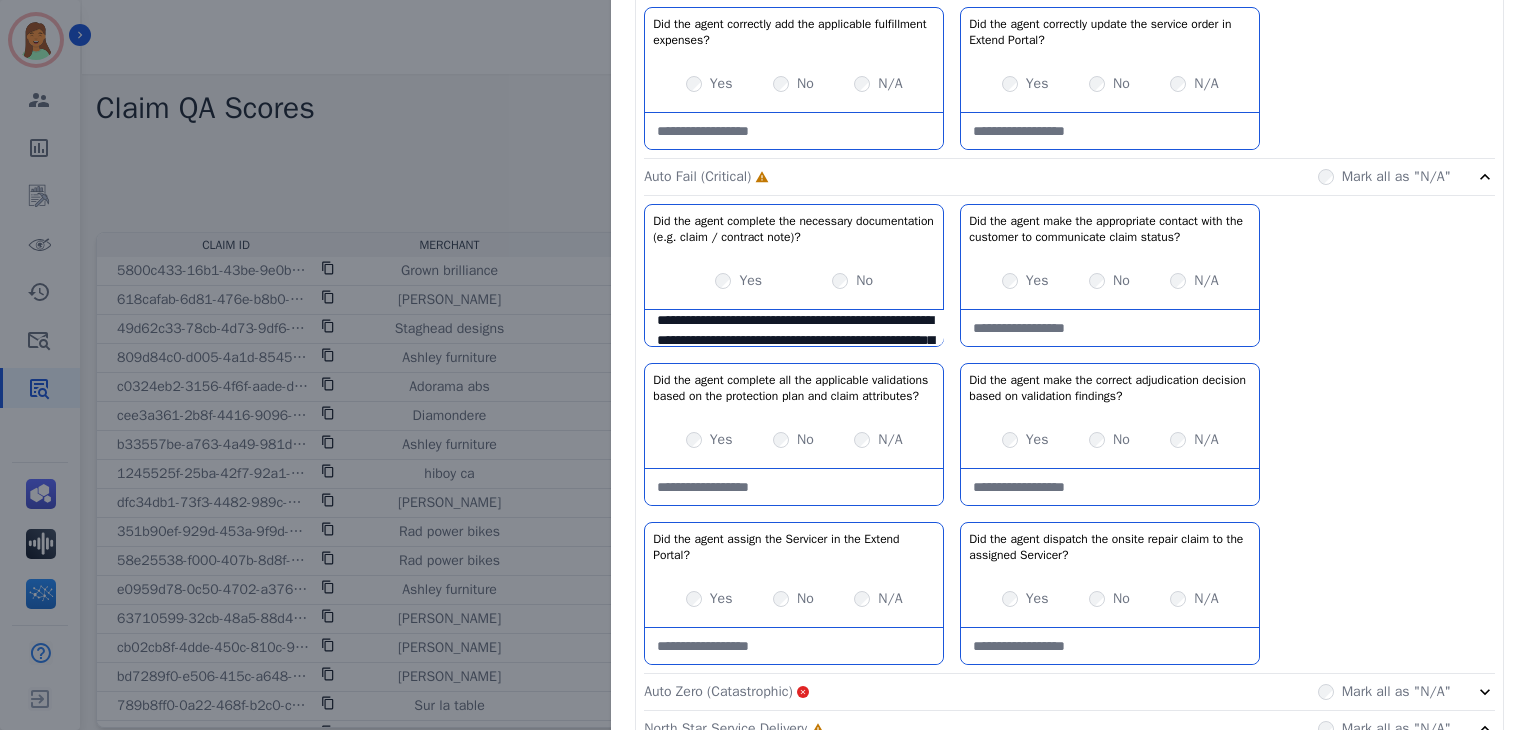 type on "**********" 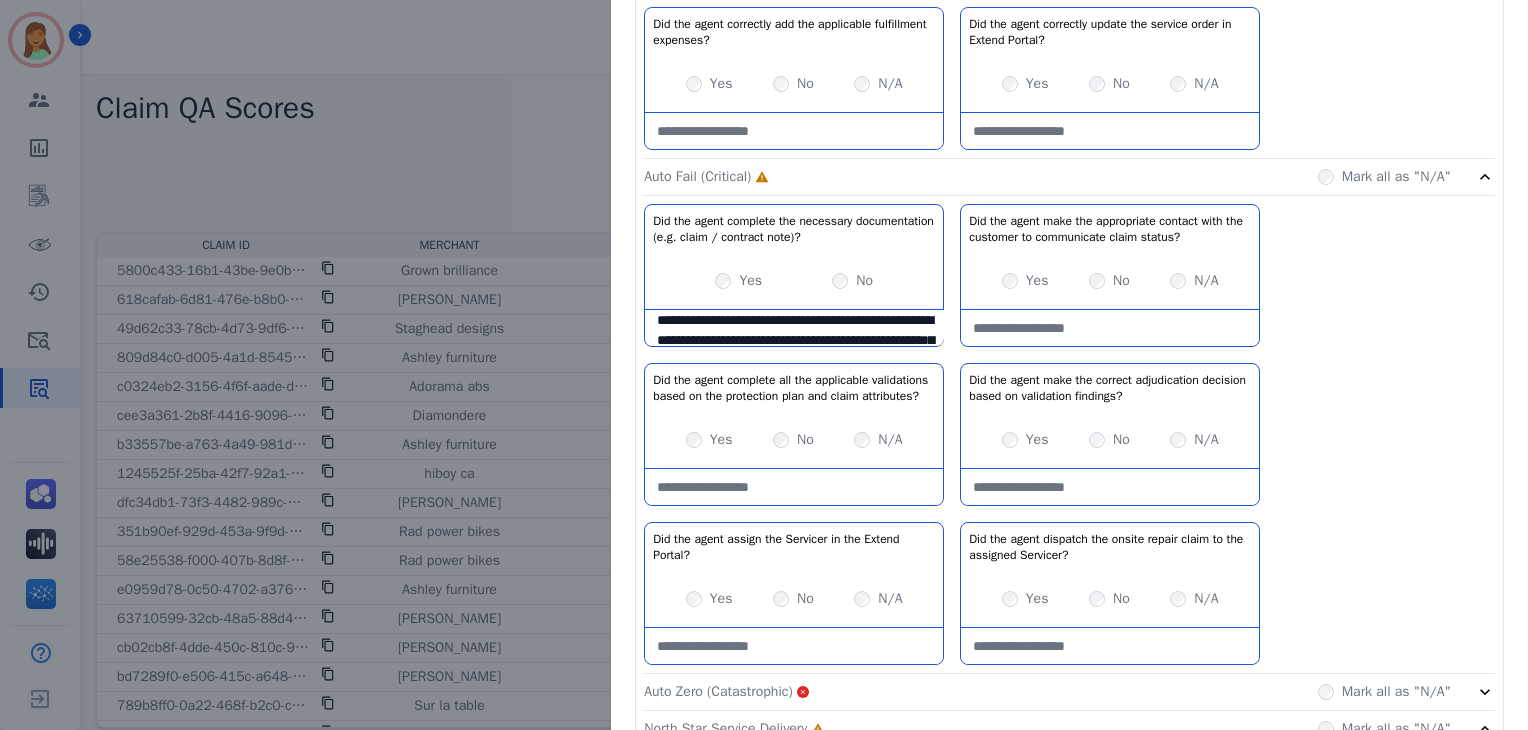 click on "Yes" at bounding box center (1025, 440) 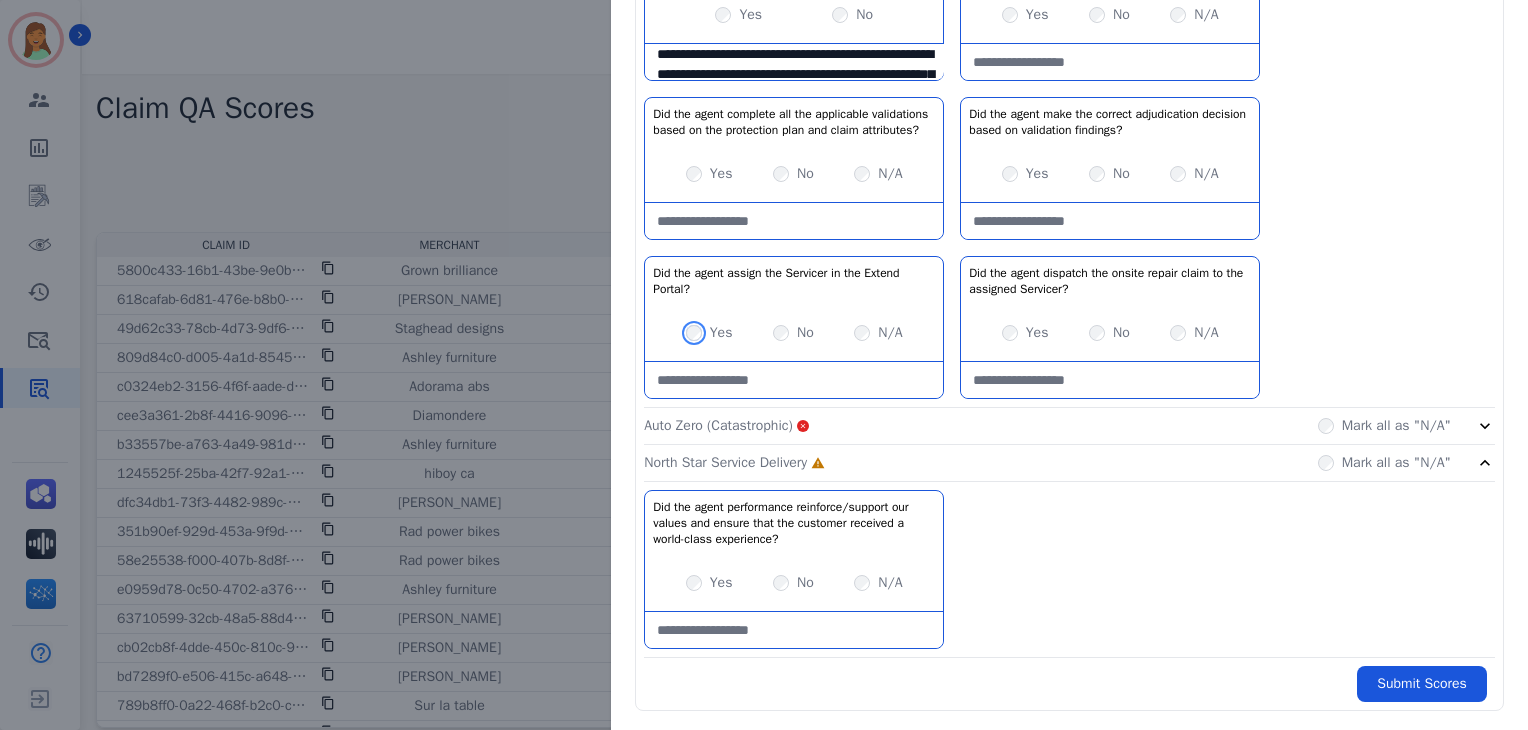 scroll, scrollTop: 1468, scrollLeft: 0, axis: vertical 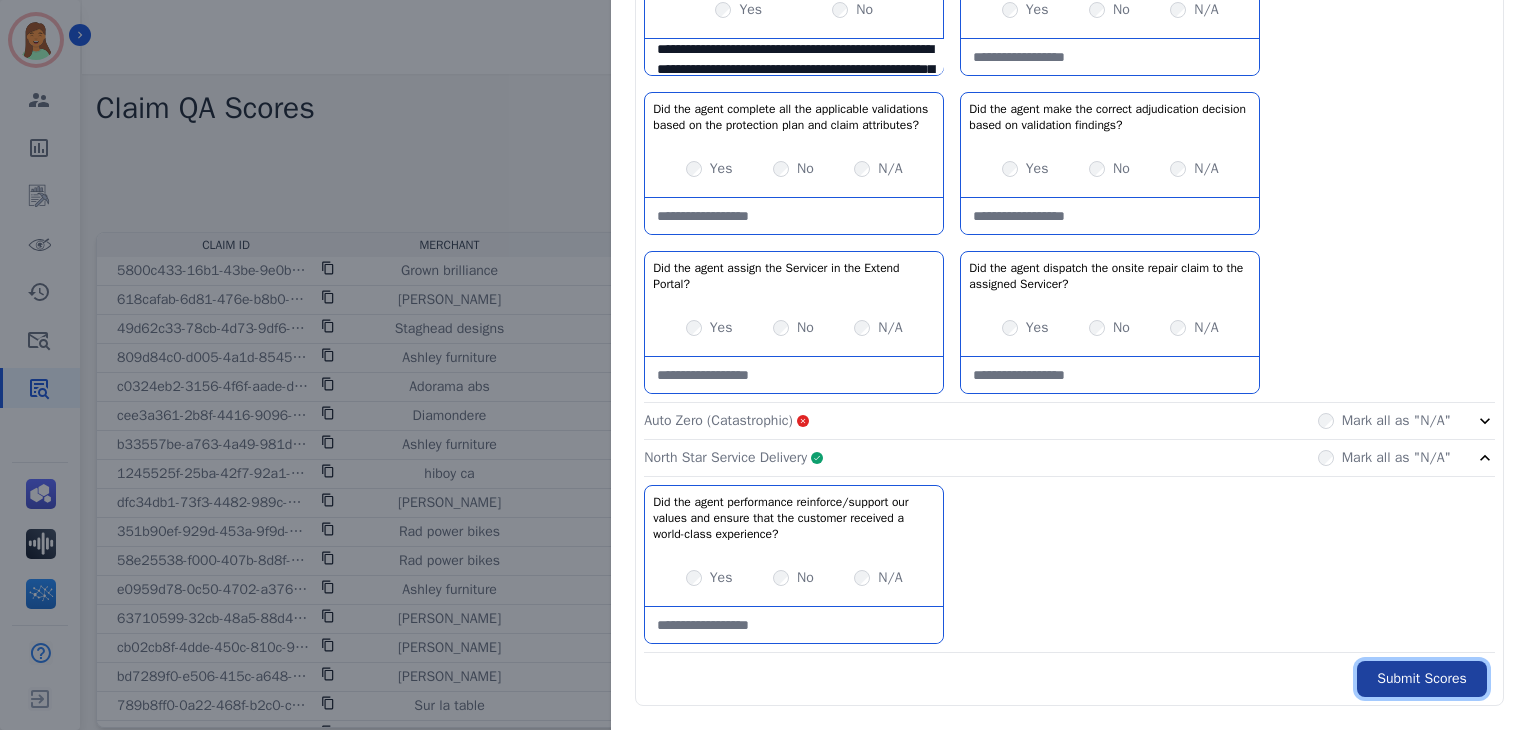 click on "Submit Scores" at bounding box center (1422, 679) 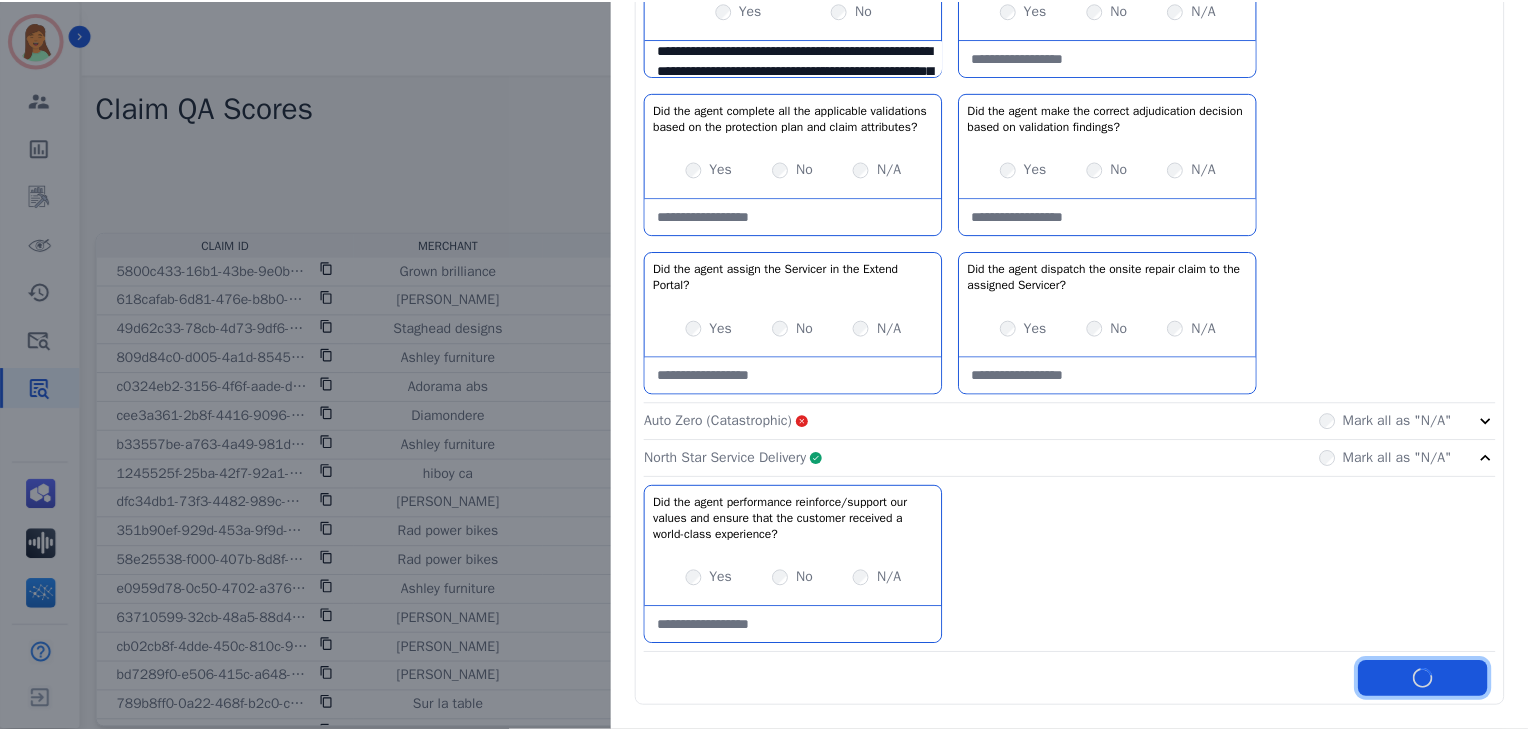 scroll, scrollTop: 1592, scrollLeft: 0, axis: vertical 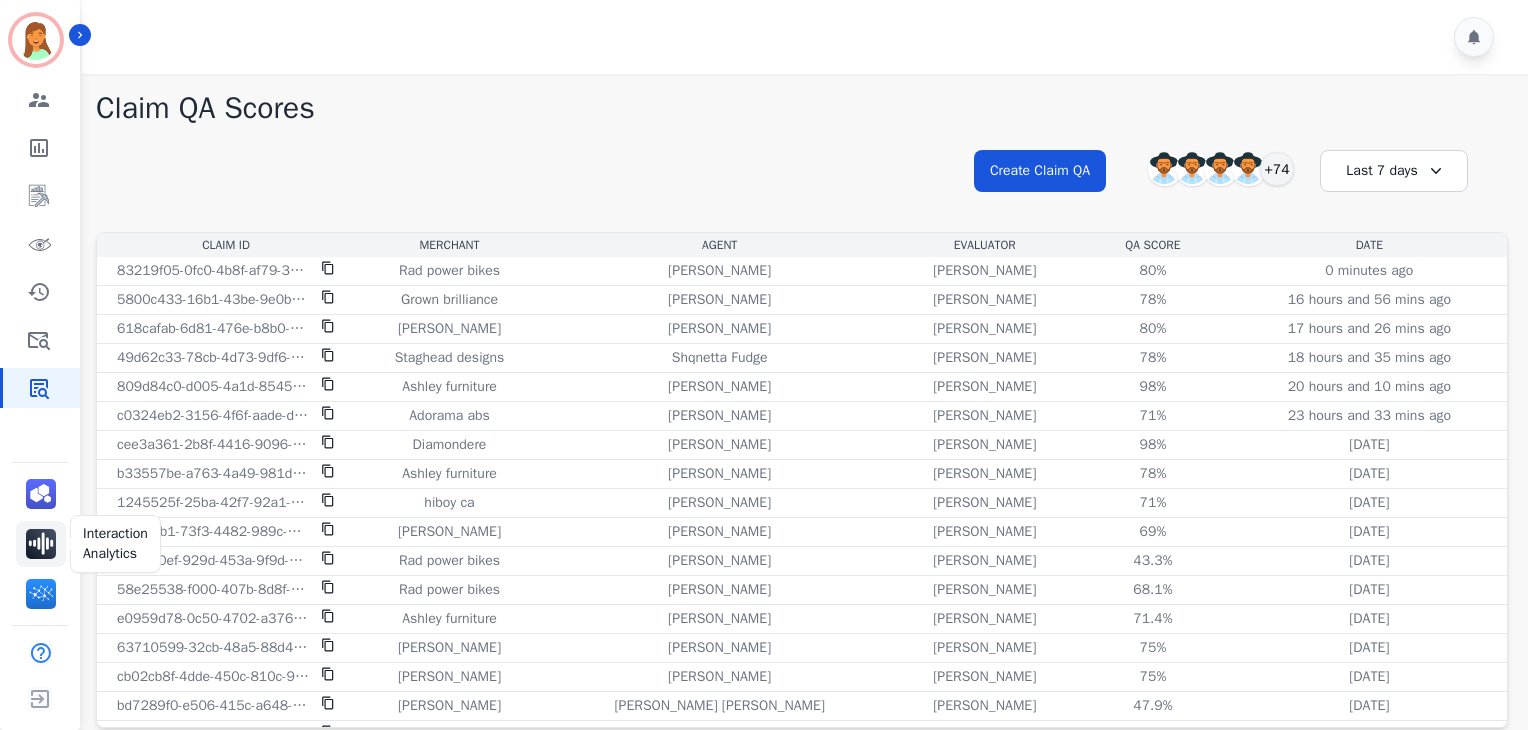 click at bounding box center [41, 544] 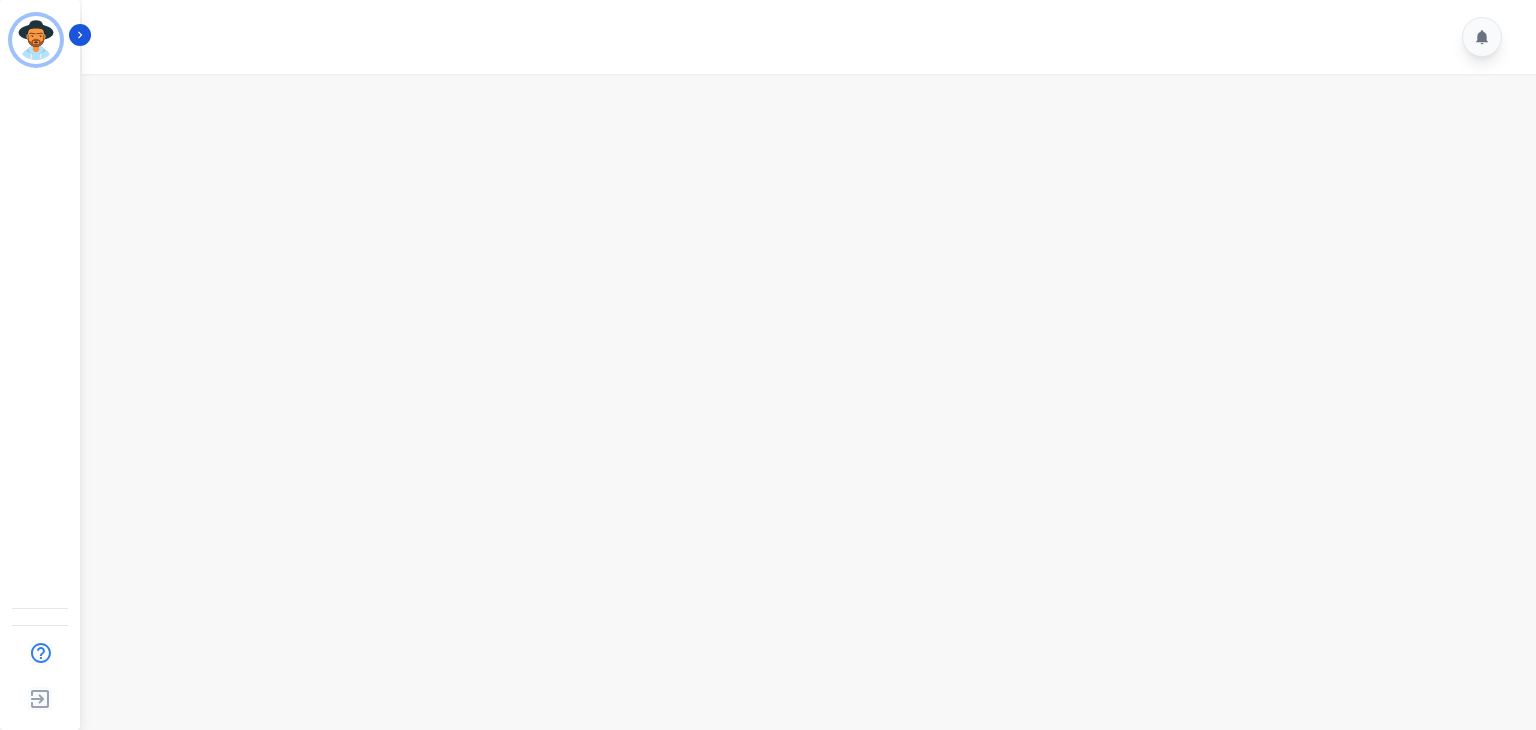 scroll, scrollTop: 0, scrollLeft: 0, axis: both 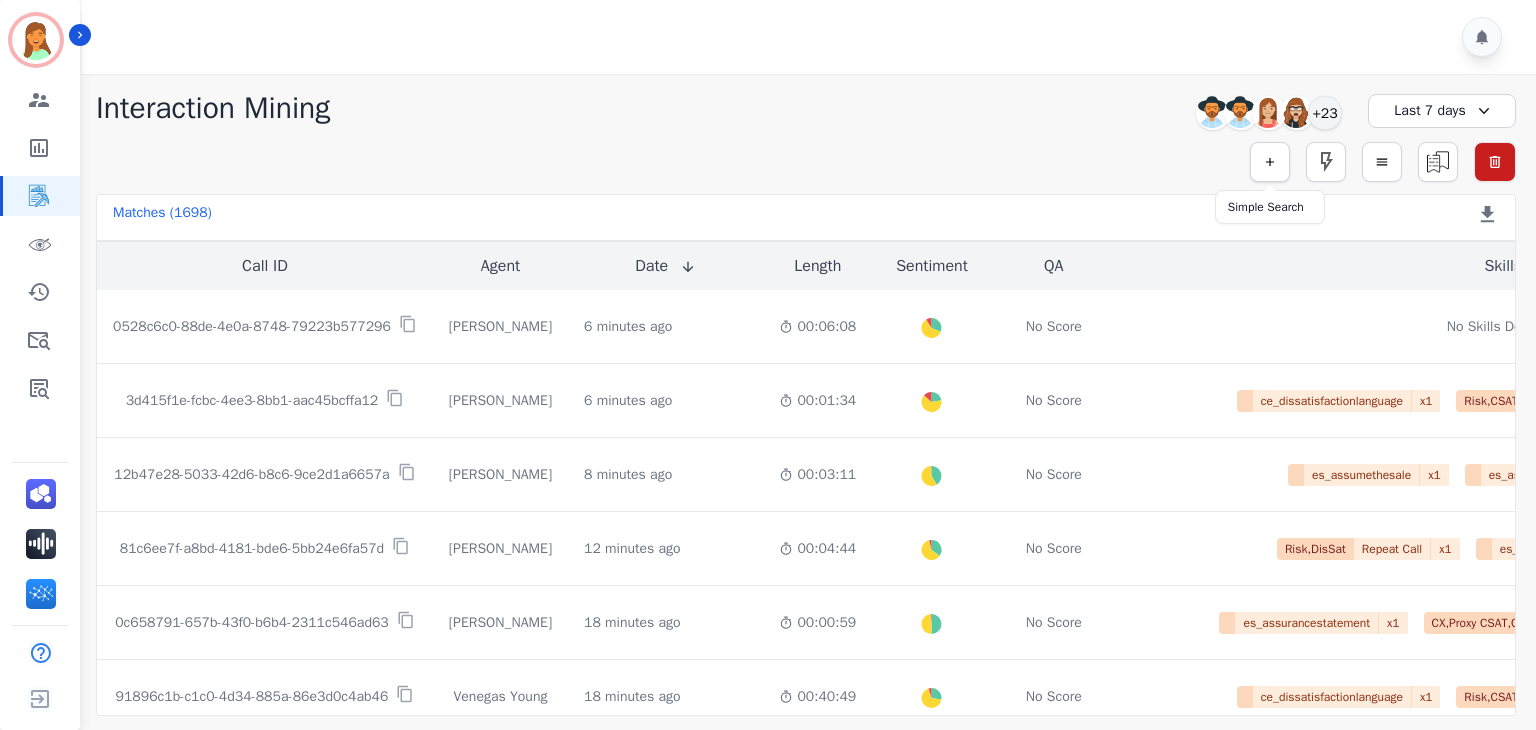 click at bounding box center (1270, 162) 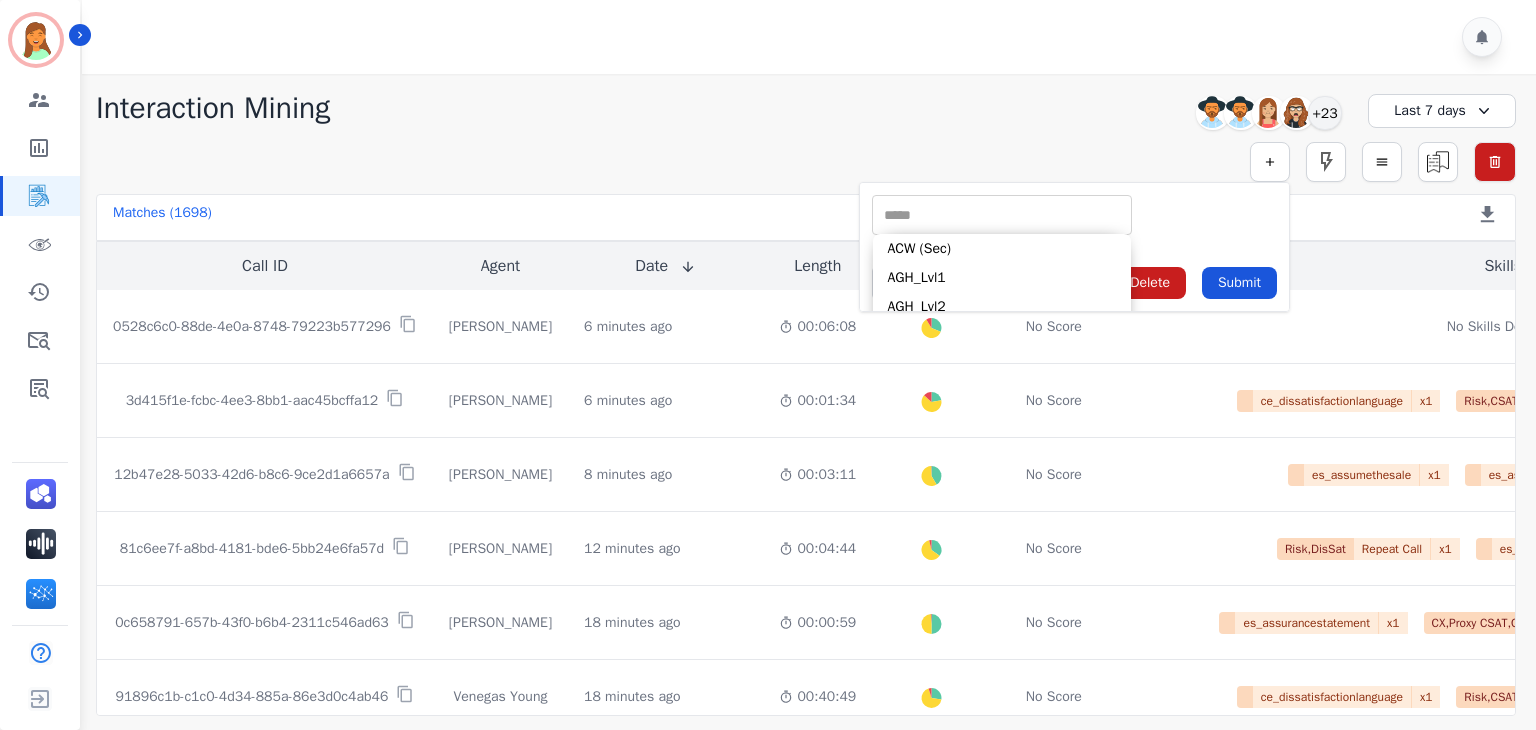 click at bounding box center [1002, 215] 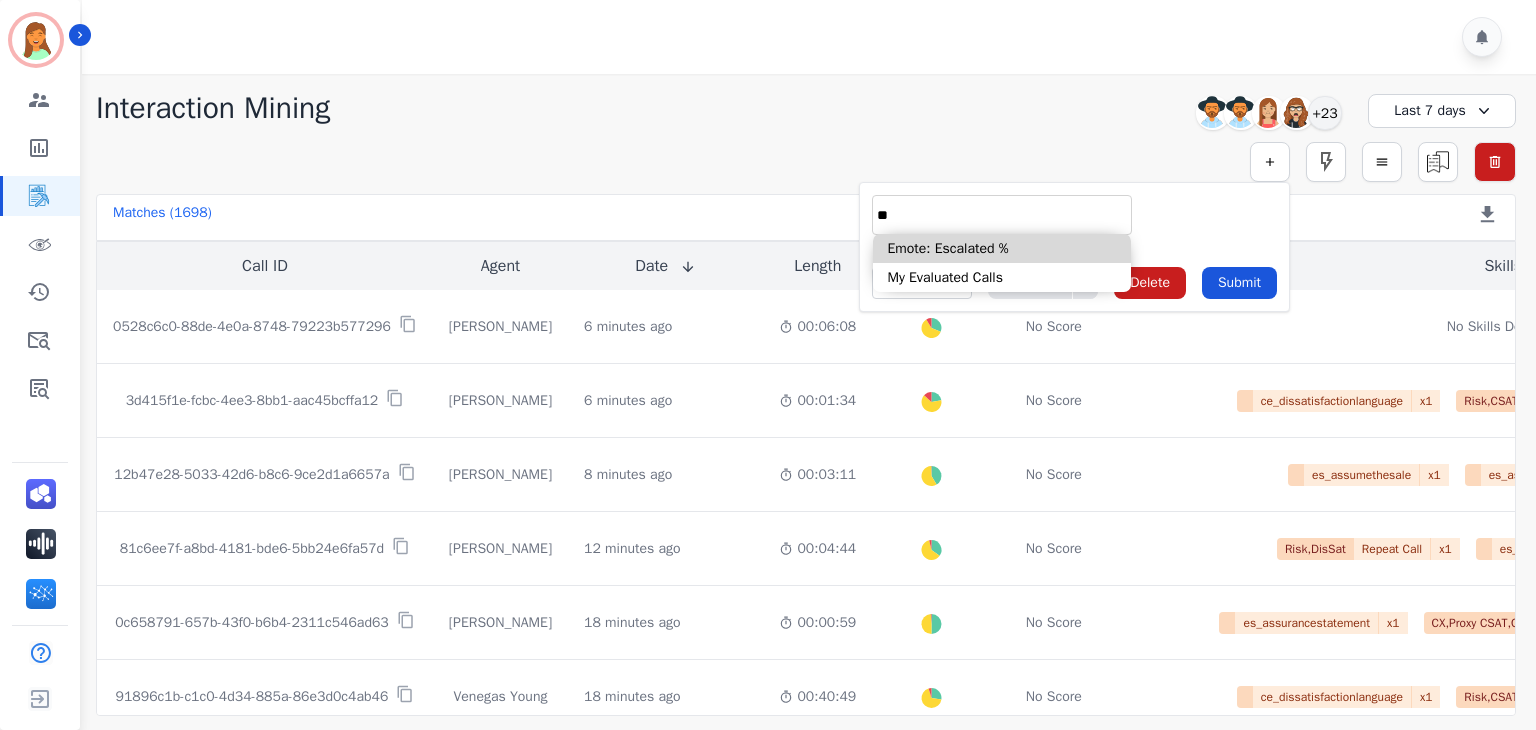 type on "*" 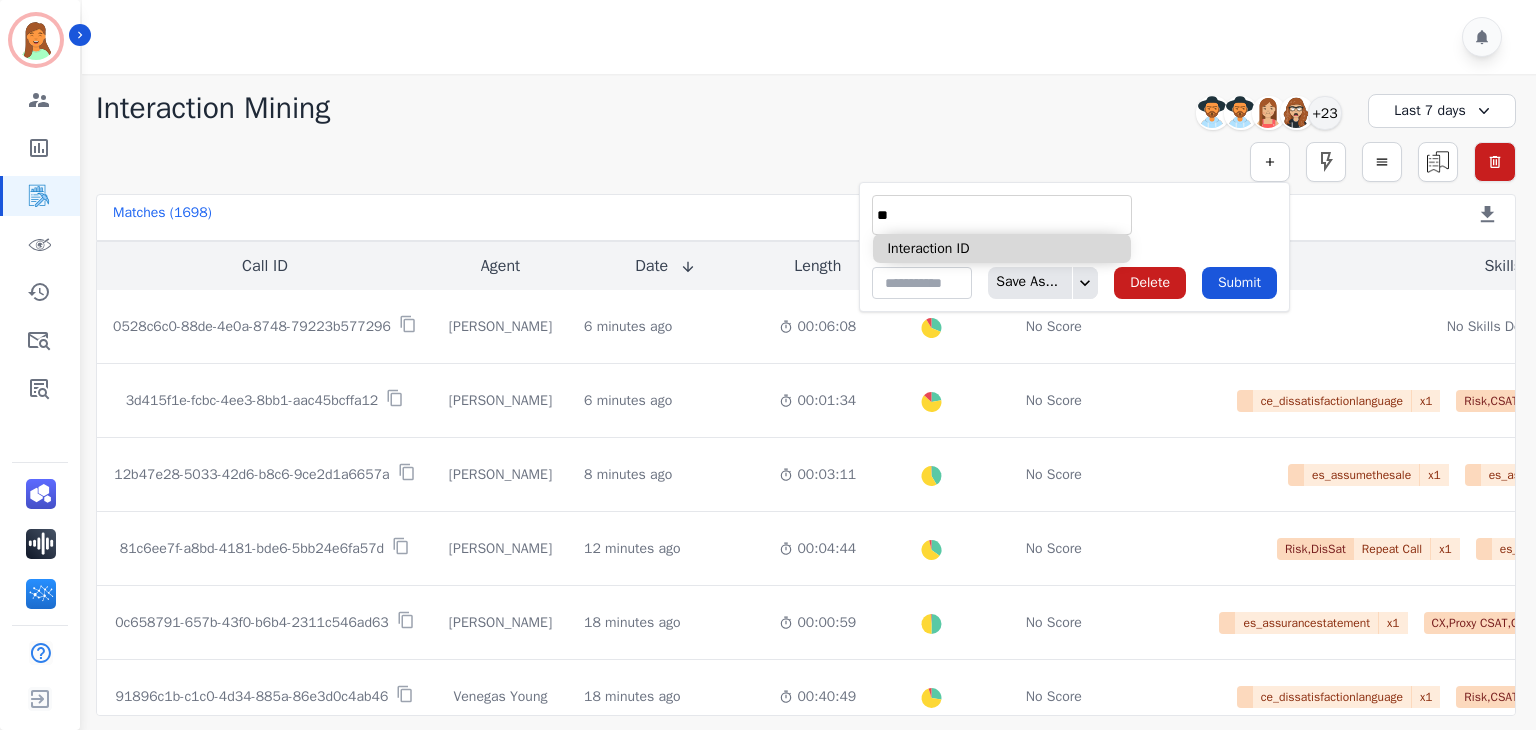 type on "**" 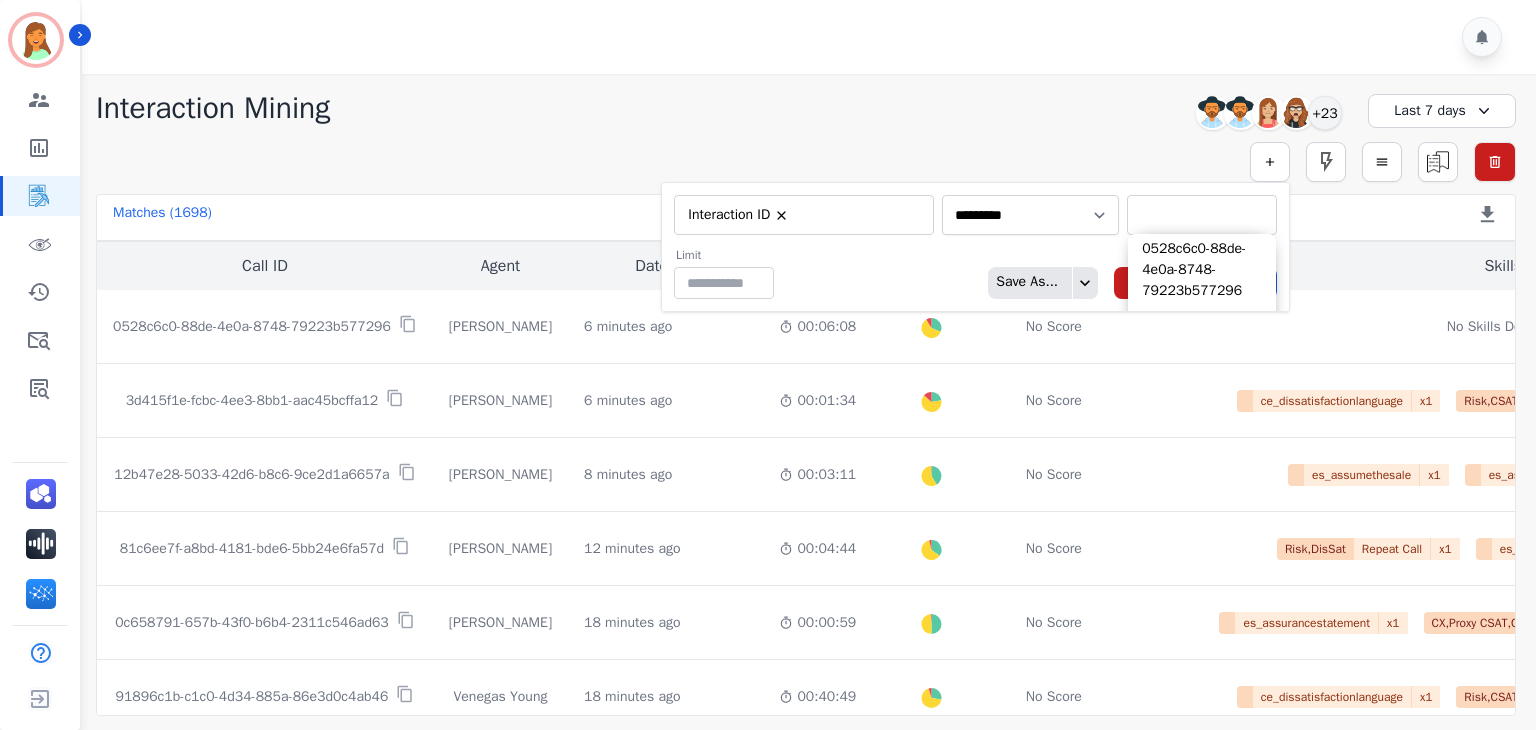 click at bounding box center [1202, 215] 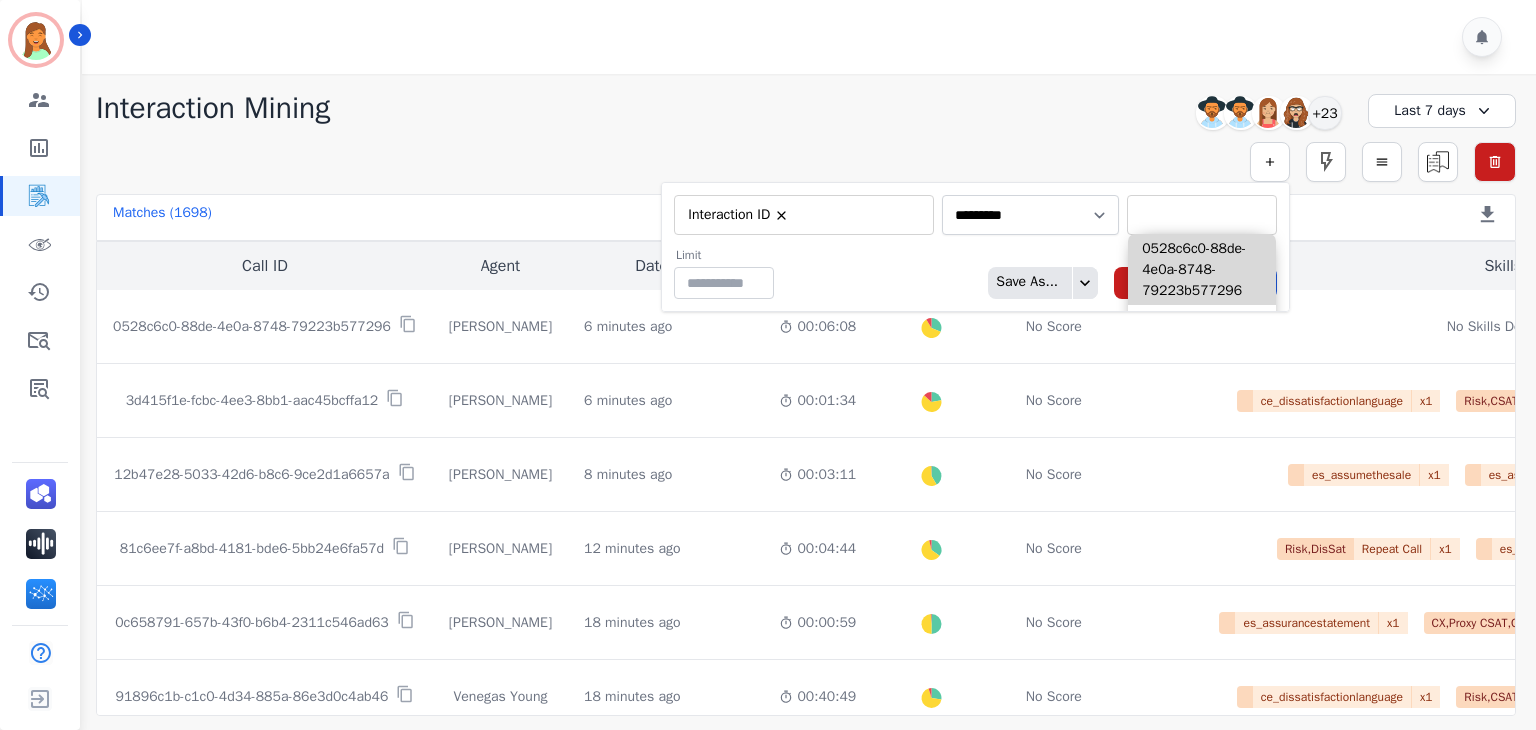paste on "**********" 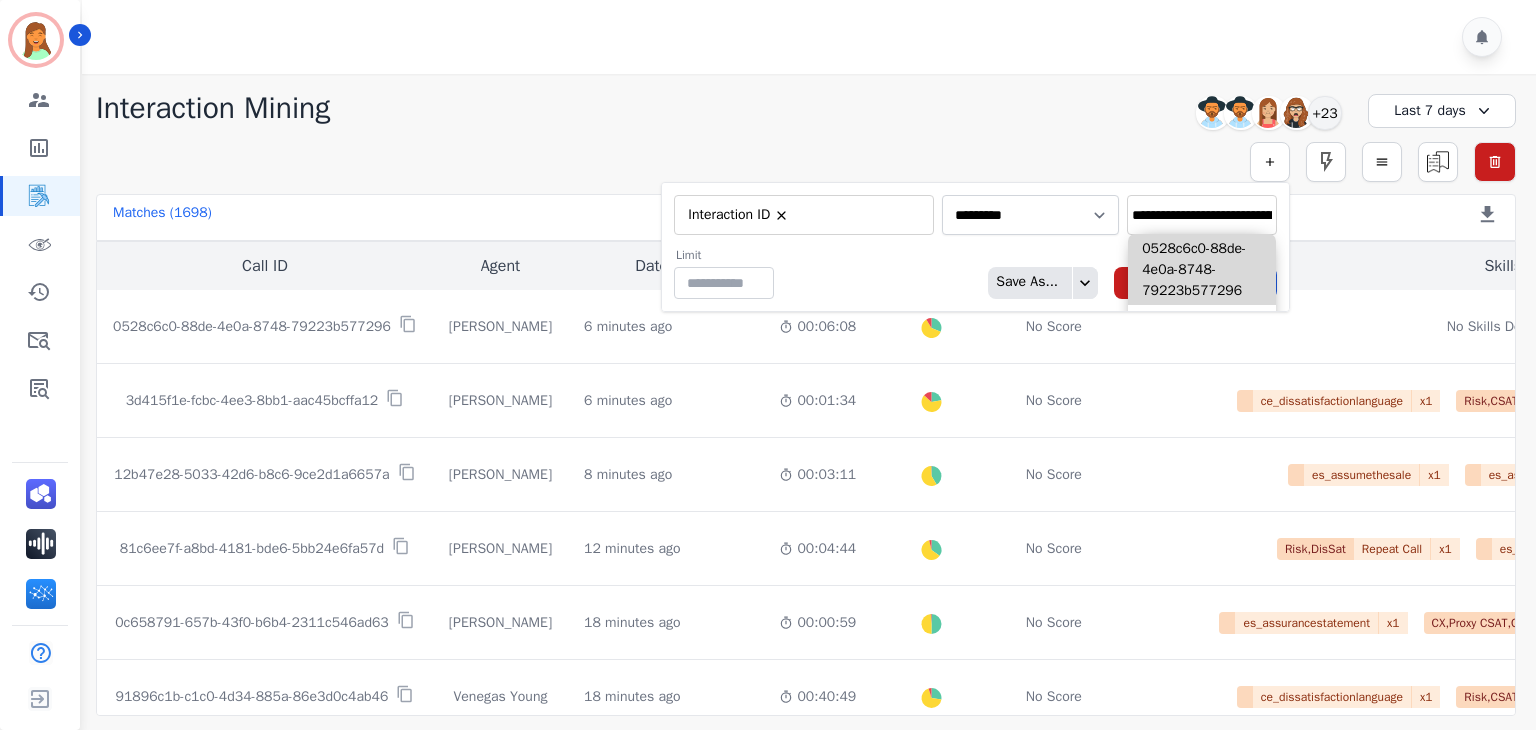 scroll, scrollTop: 0, scrollLeft: 101, axis: horizontal 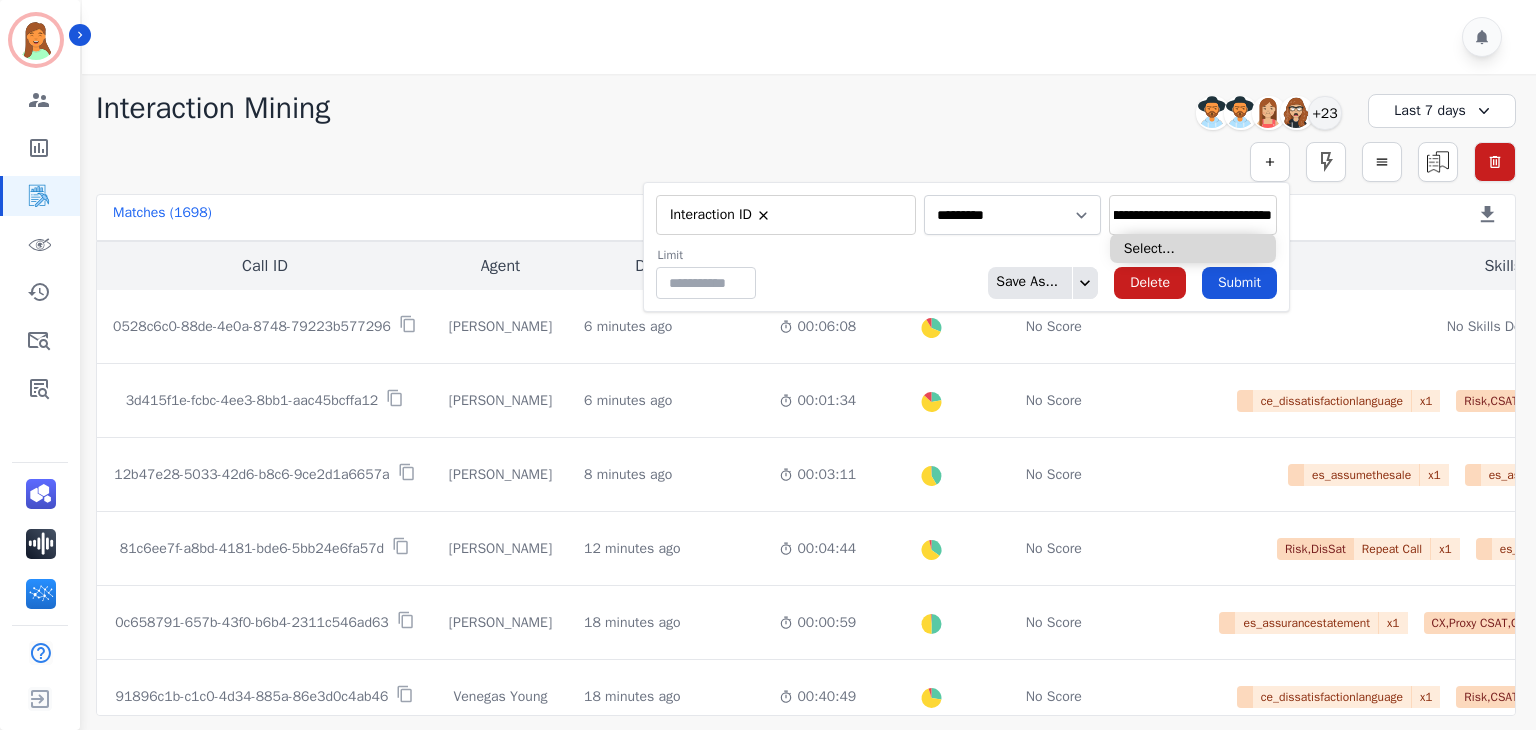type on "**********" 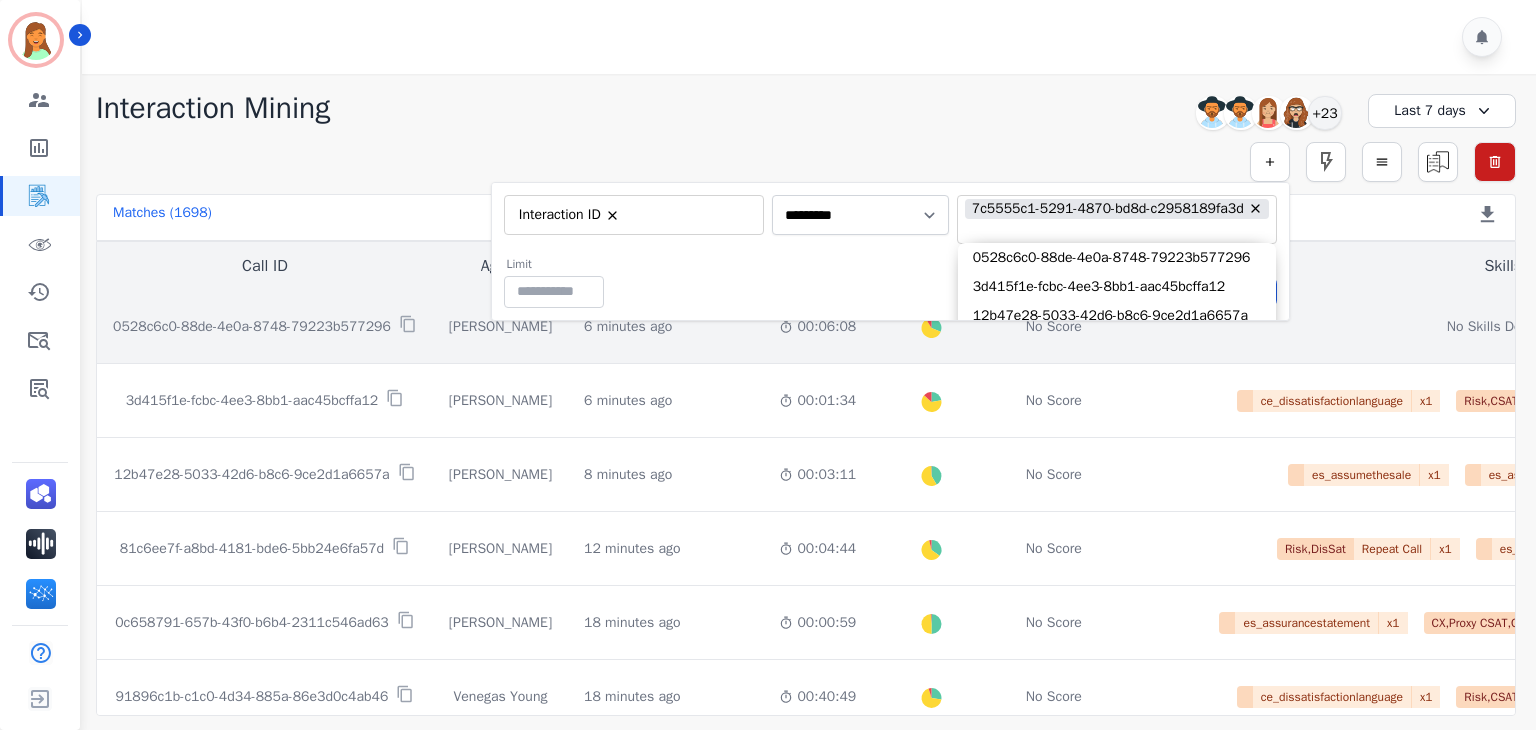 drag, startPoint x: 898, startPoint y: 285, endPoint x: 1163, endPoint y: 342, distance: 271.06088 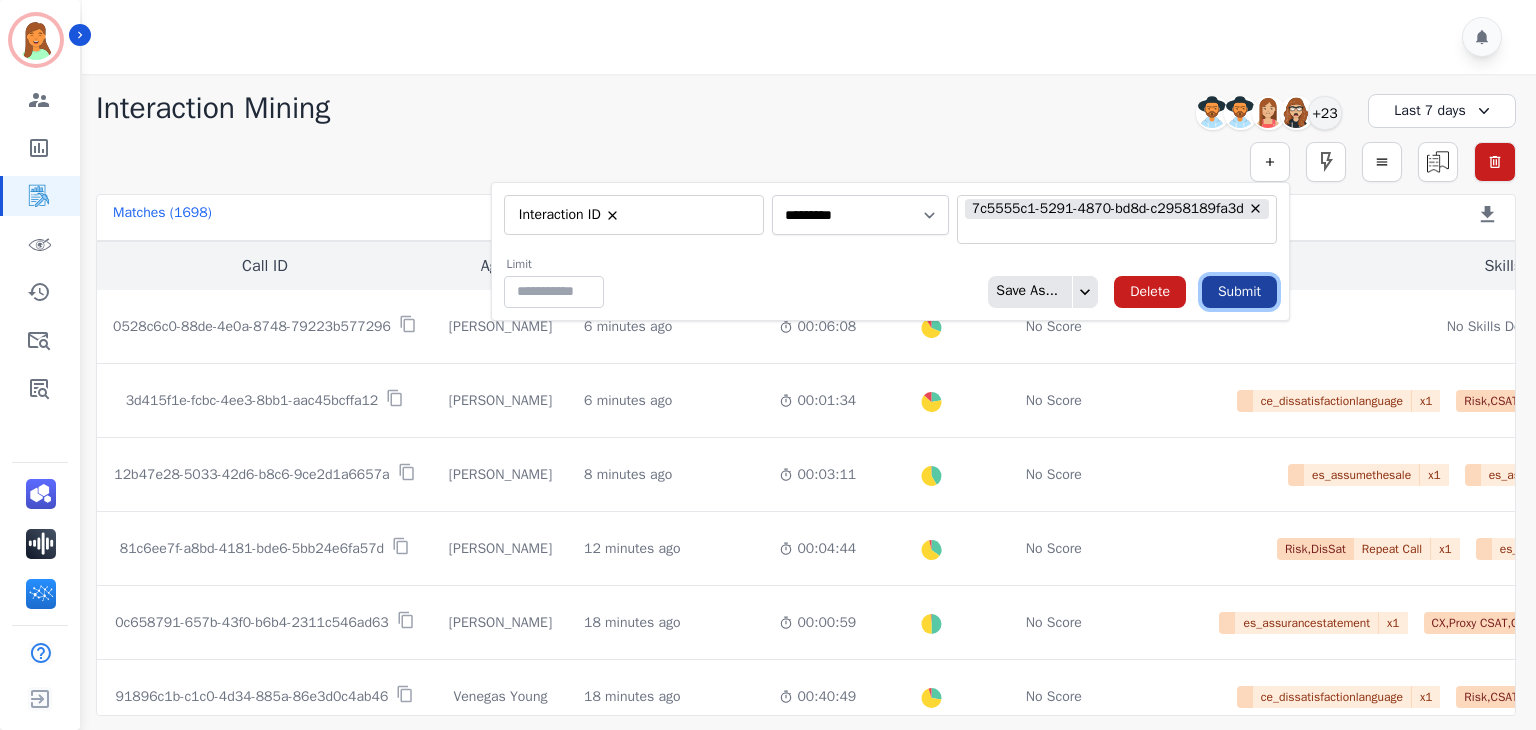 drag, startPoint x: 1207, startPoint y: 301, endPoint x: 1264, endPoint y: 288, distance: 58.463665 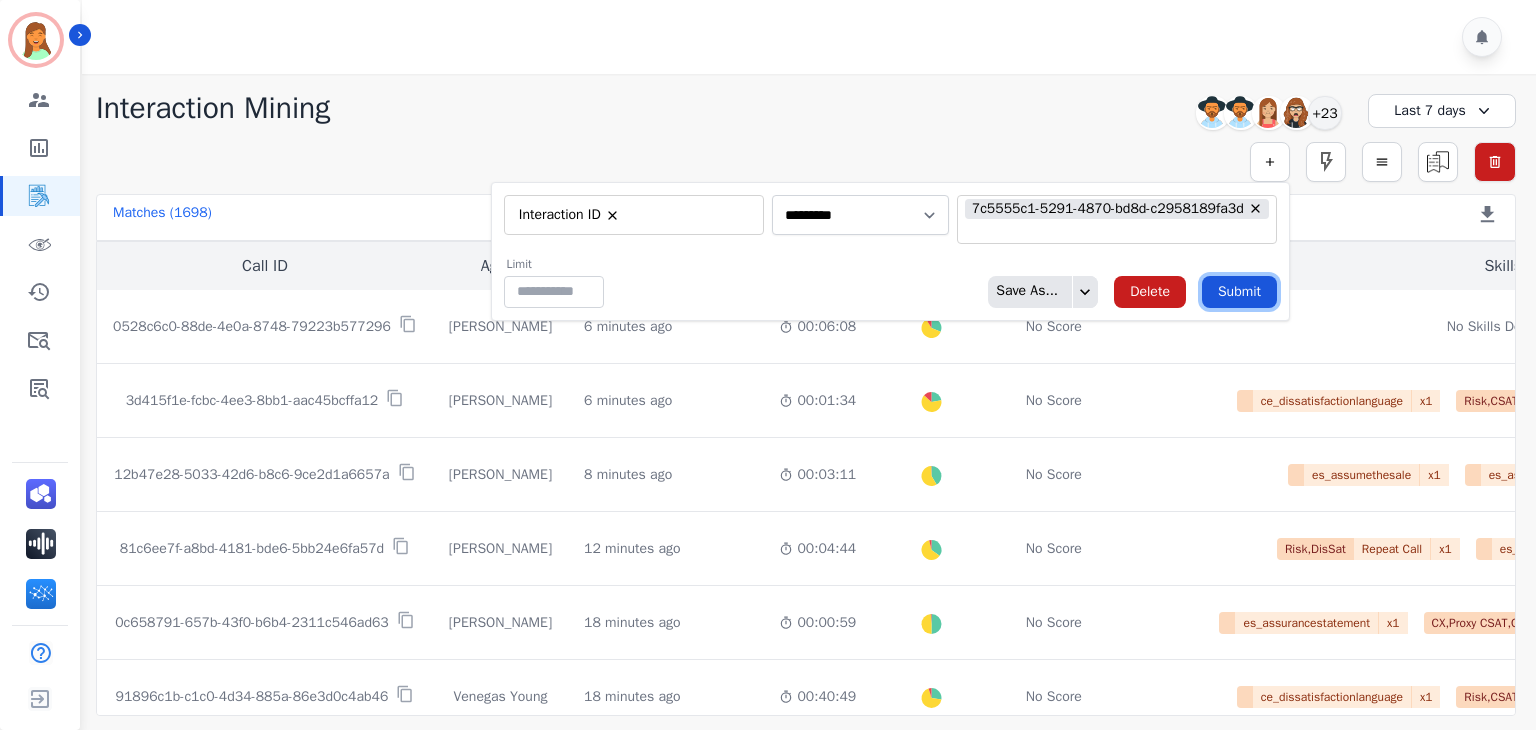 click on "Submit" at bounding box center (1239, 292) 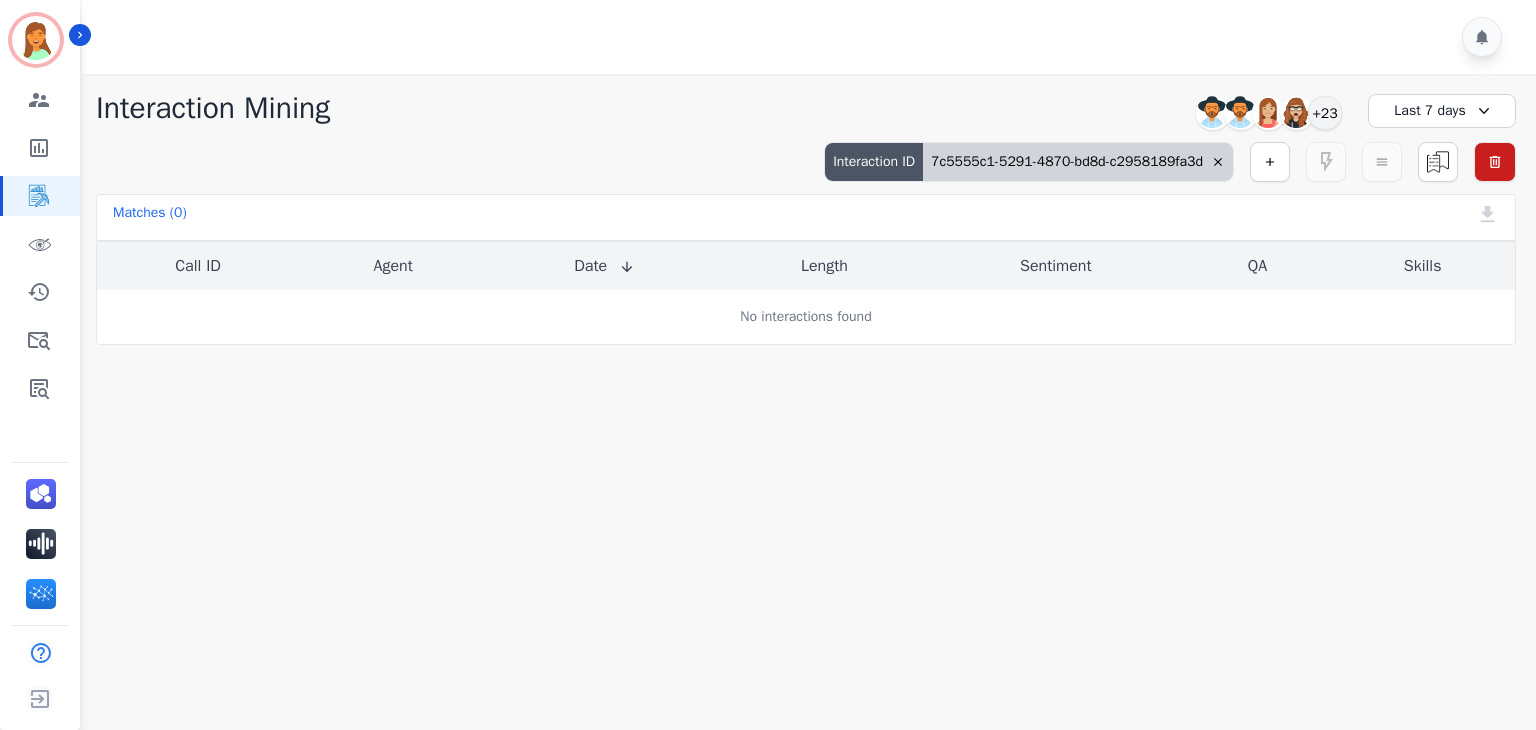 click on "7c5555c1-5291-4870-bd8d-c2958189fa3d" at bounding box center [1078, 162] 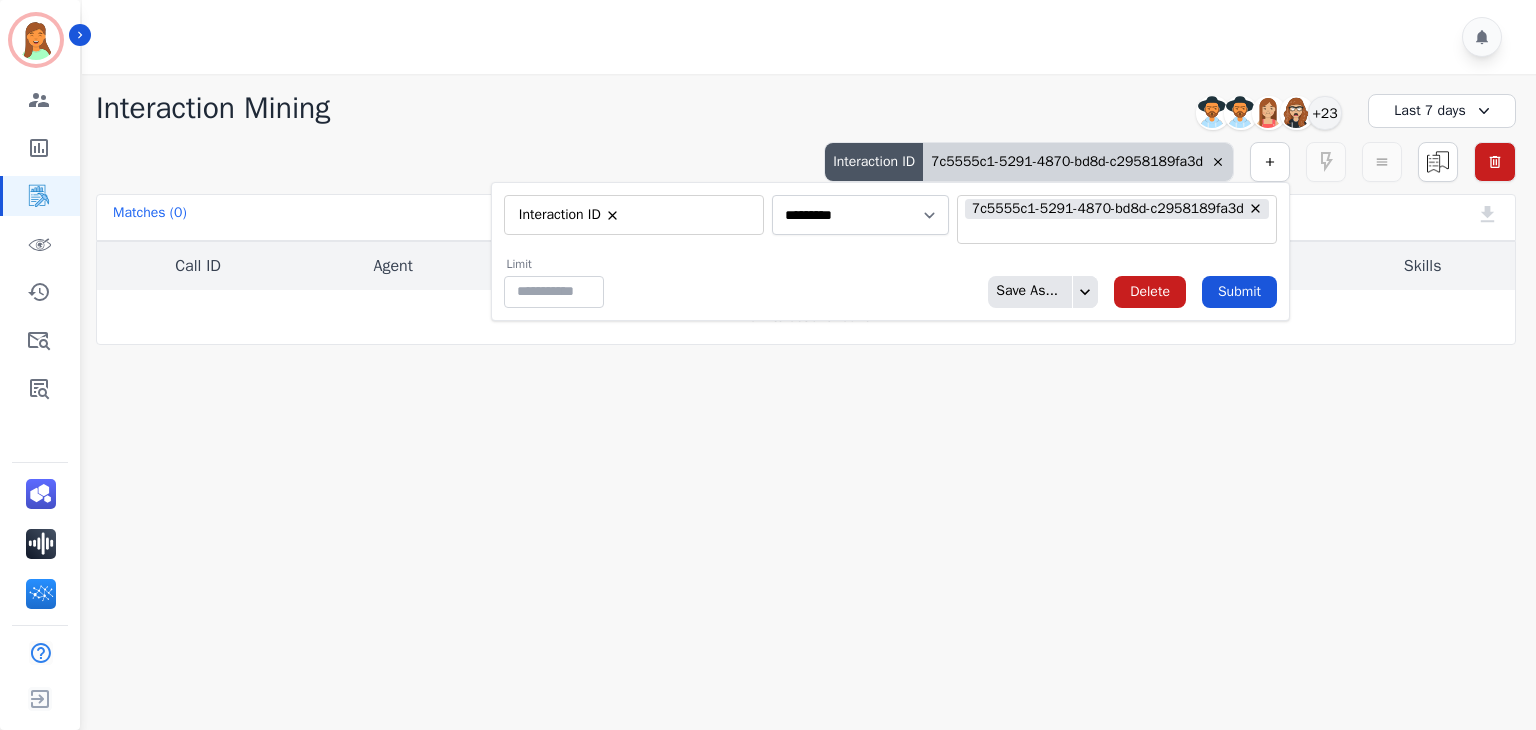 click on "Last 7 days" at bounding box center (1442, 111) 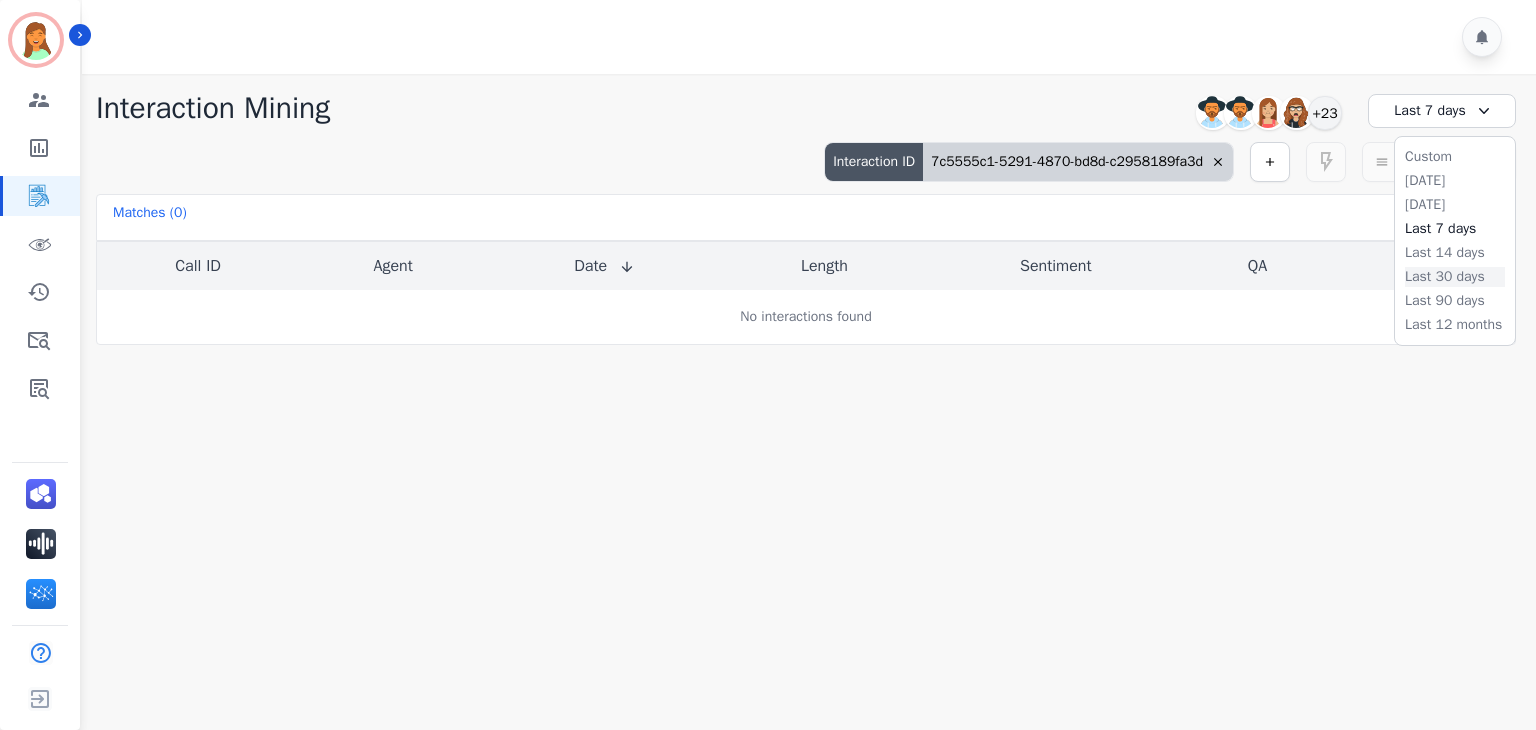 click on "Last 30 days" at bounding box center [1455, 277] 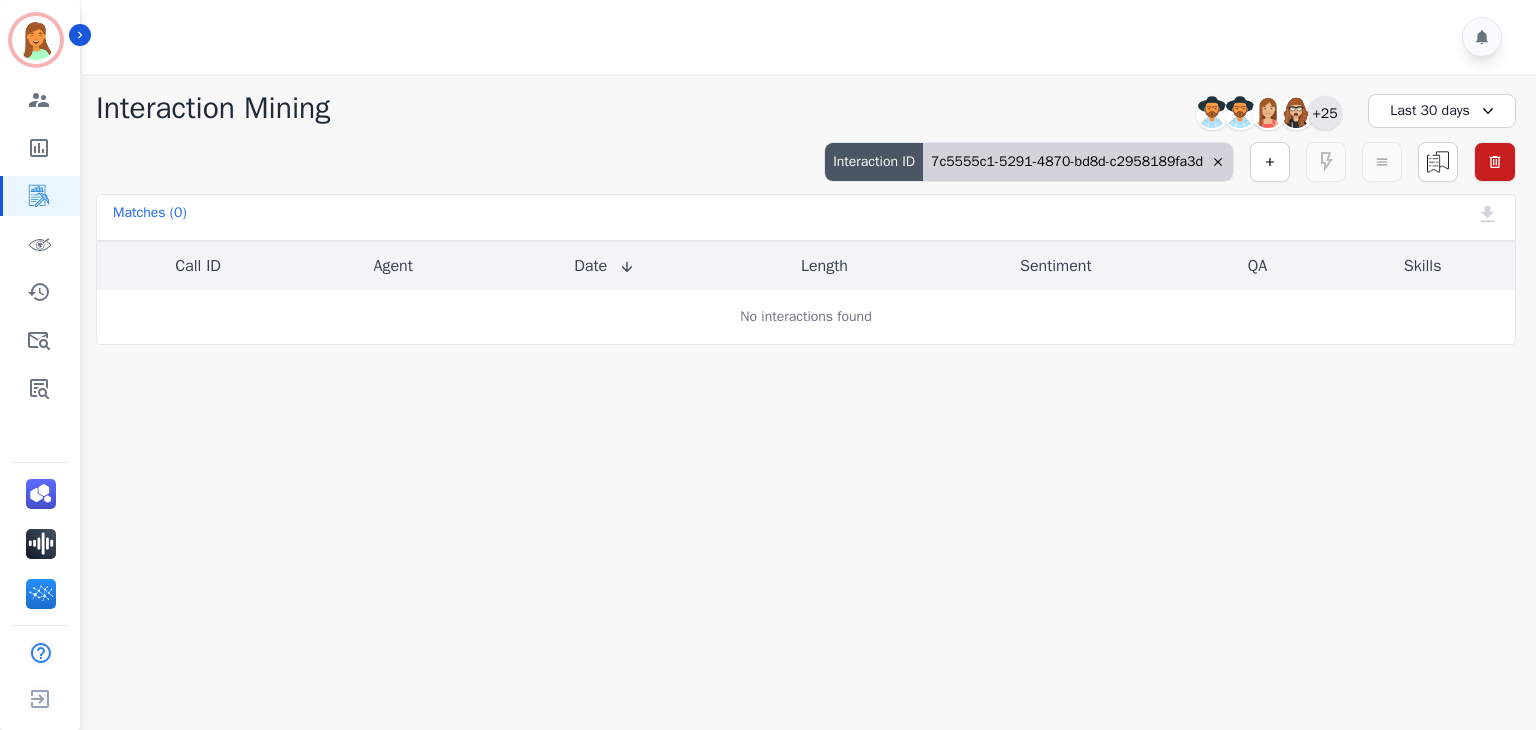 click on "+25" at bounding box center (1325, 113) 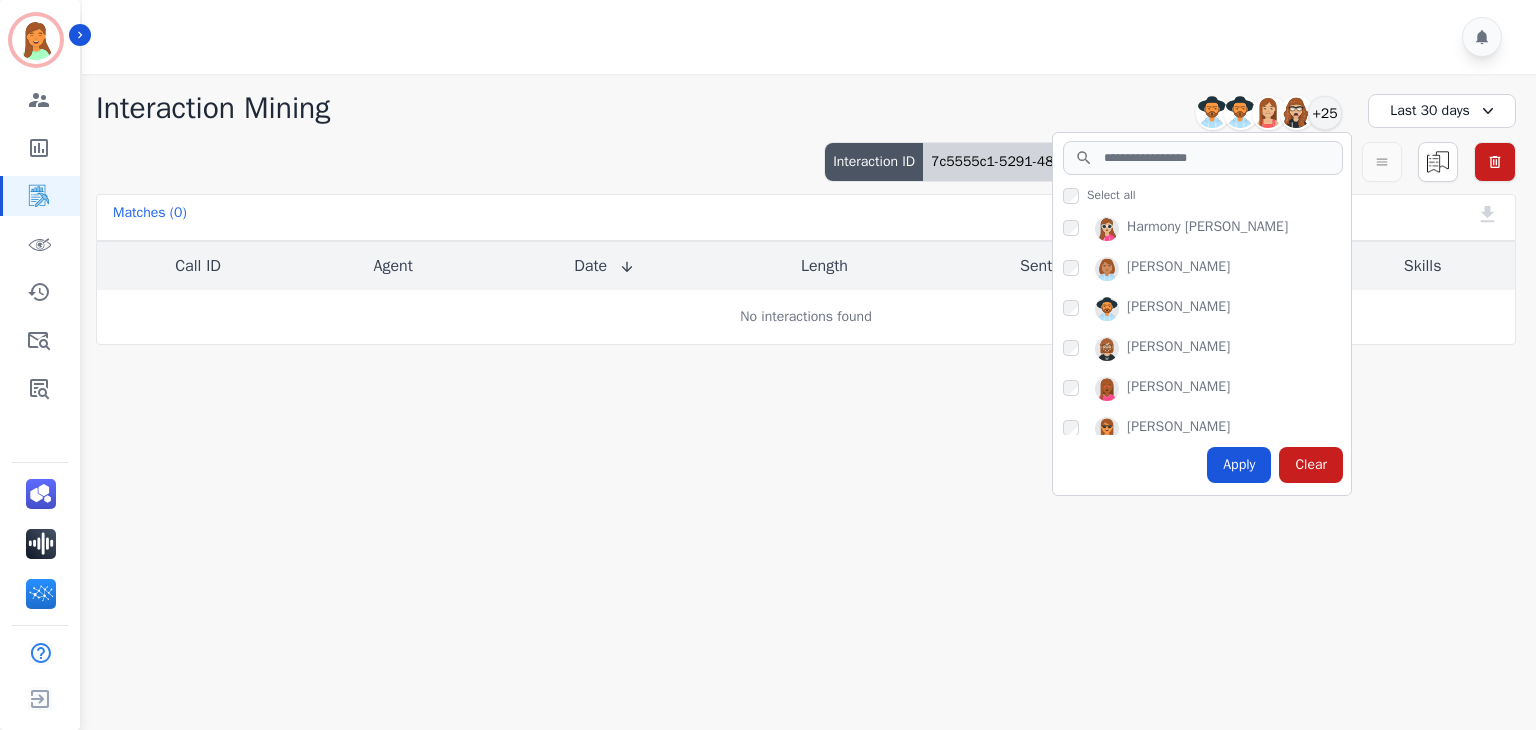 scroll, scrollTop: 933, scrollLeft: 0, axis: vertical 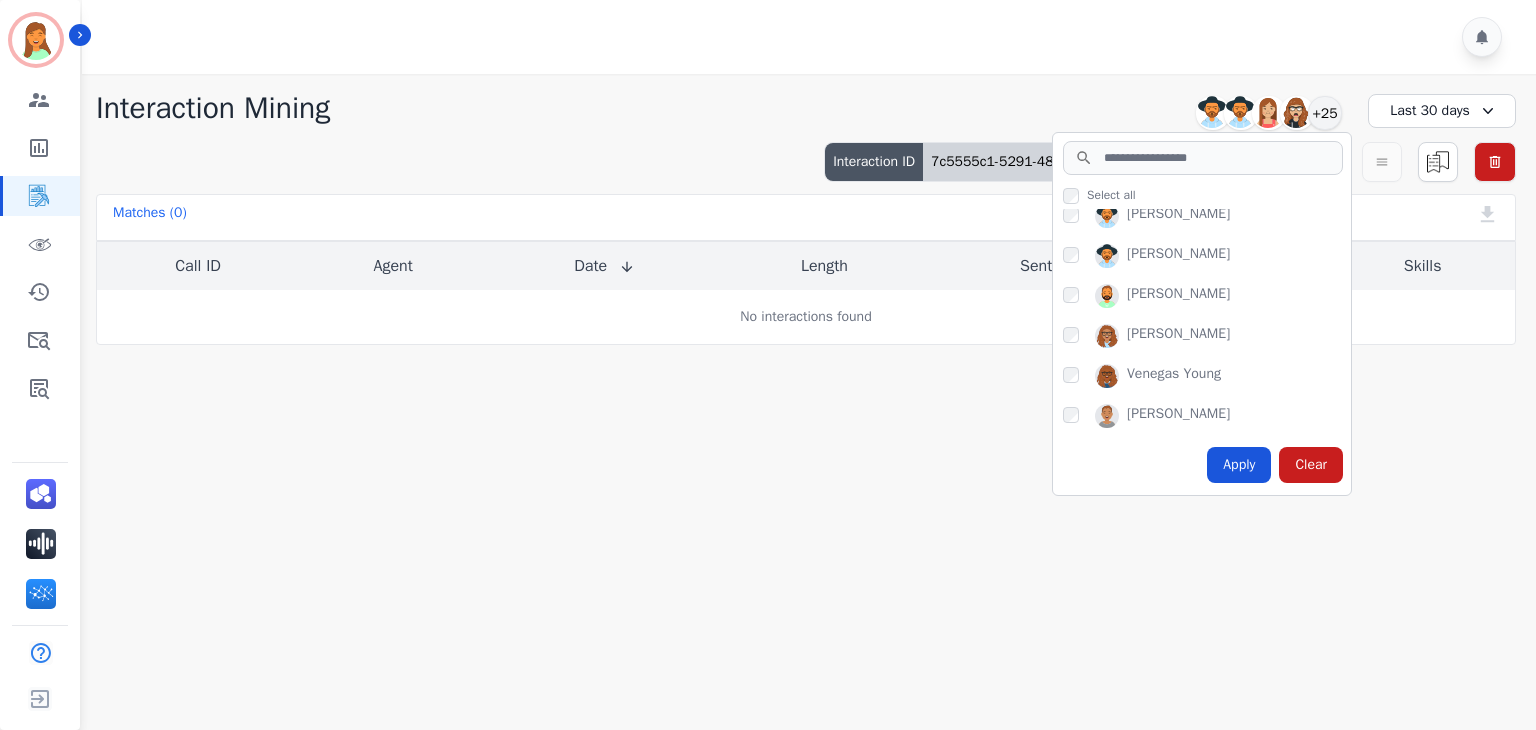 click on "**********" at bounding box center (806, 439) 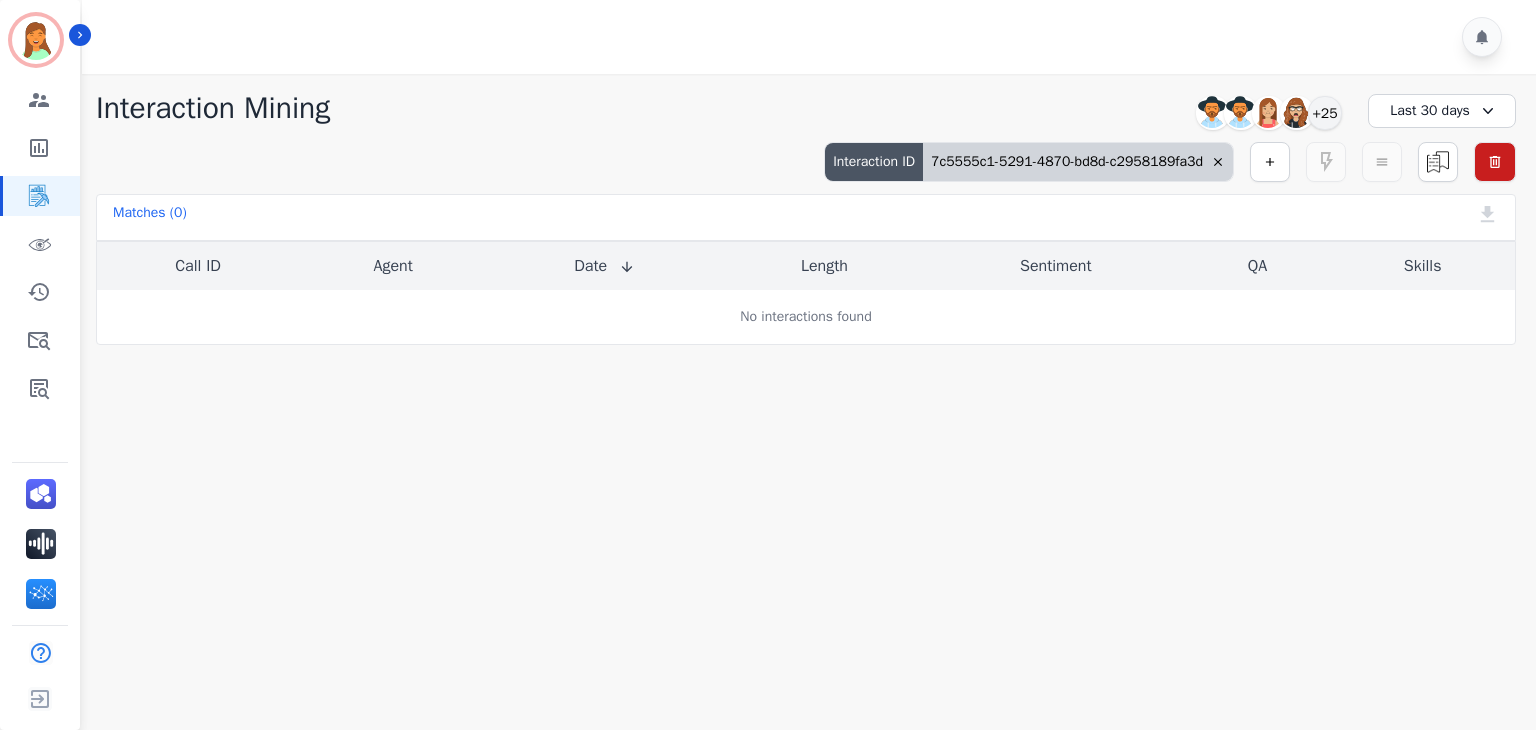 click on "7c5555c1-5291-4870-bd8d-c2958189fa3d" at bounding box center [1078, 162] 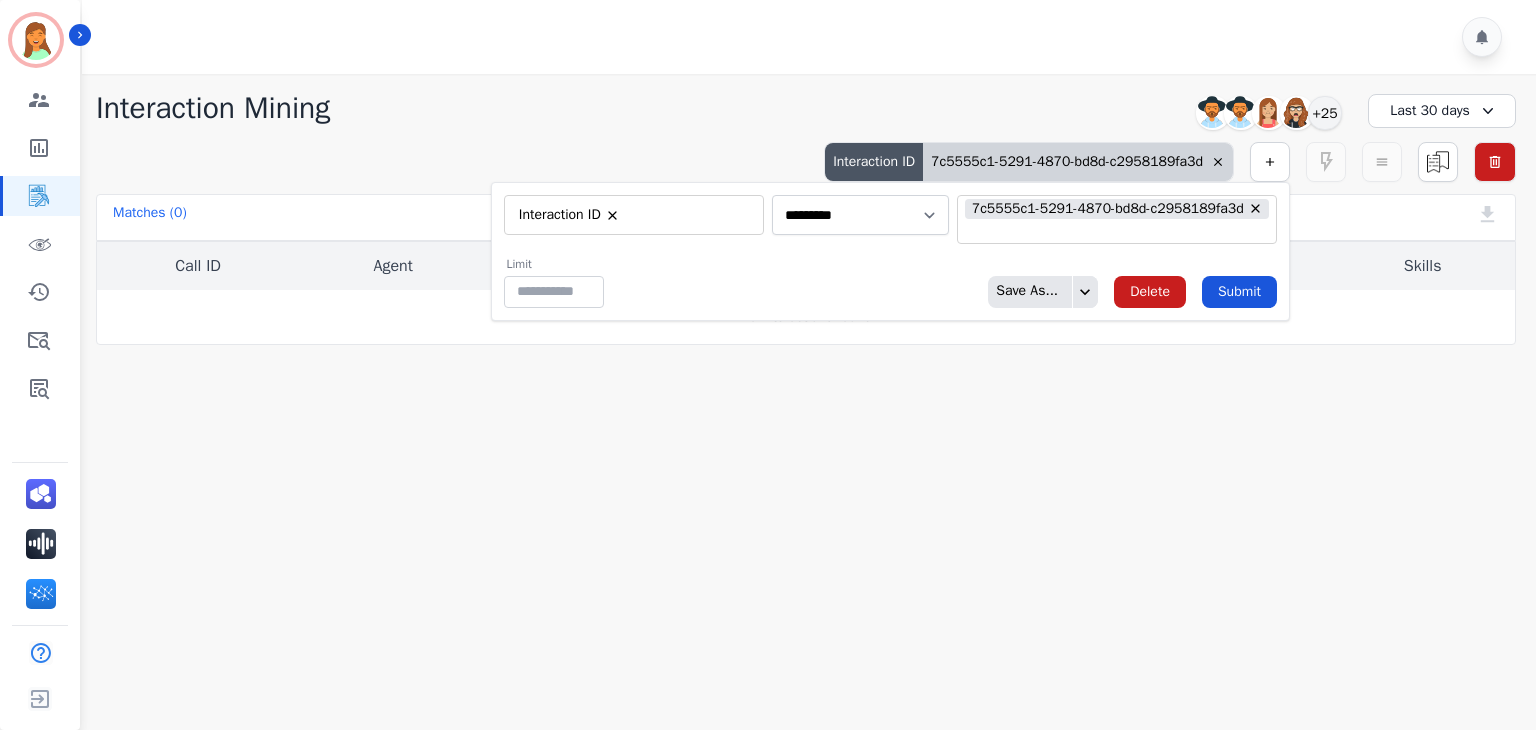 type on "**" 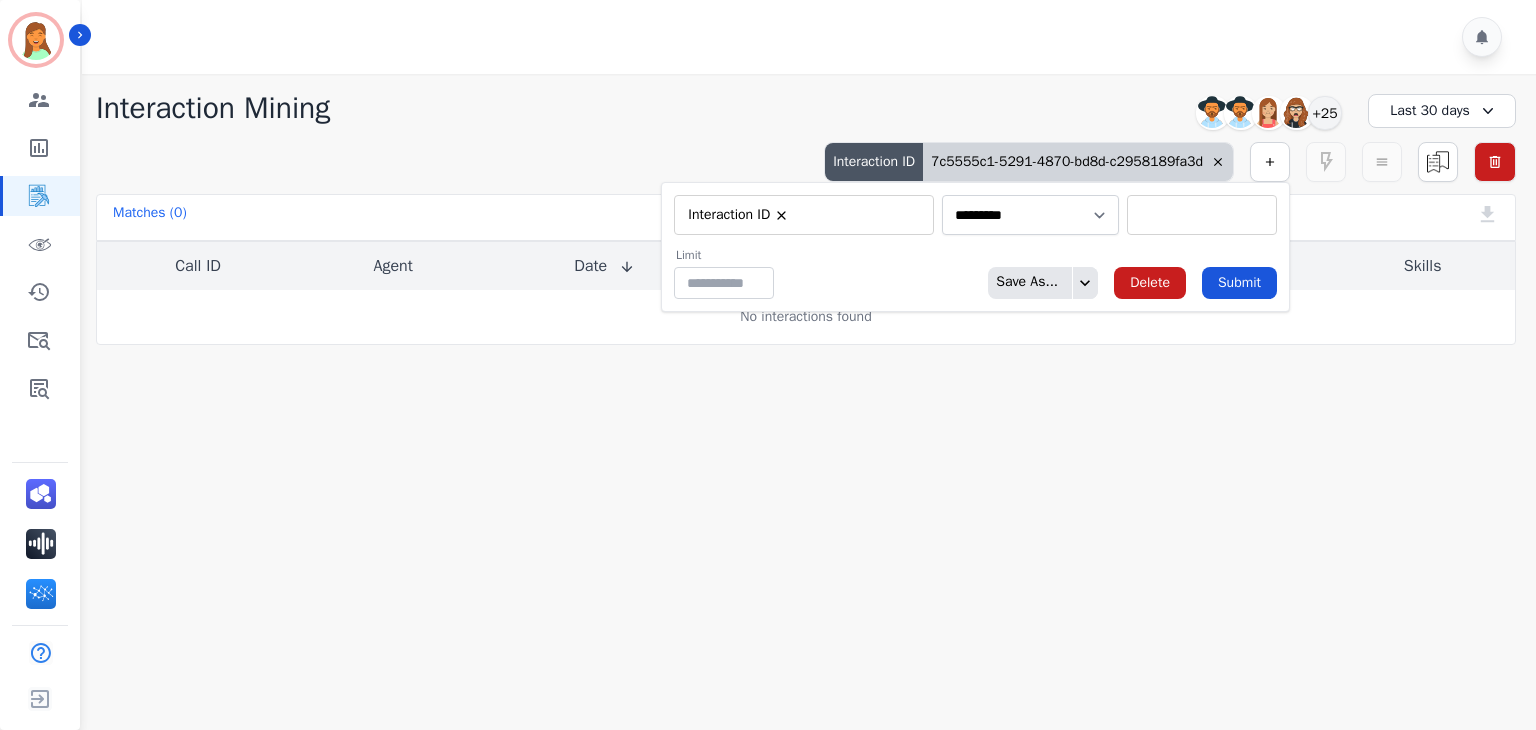 click on "**             0528c6c0-88de-4e0a-8748-79223b577296   3d415f1e-fcbc-4ee3-8bb1-aac45bcffa12   12b47e28-5033-42d6-b8c6-9ce2d1a6657a   81c6ee7f-a8bd-4181-bde6-5bb24e6fa57d   0c658791-657b-43f0-b6b4-2311c546ad63   91896c1b-c1c0-4d34-885a-86e3d0c4ab46   0e38f17e-166b-4731-831a-864b97378e75   e8cf184b-8841-4140-8c1f-f92db72480fc   7ec30477-03ff-4cdf-a459-136e3aa4ca23   1161ec2f-89c8-4a0c-b713-df3fc31fde92   dc20835c-9d99-4a84-83d2-192e45bff00f   49a5c160-aba5-4298-82d7-c623b619c7ce   74fcea03-c695-466b-bc71-0e35751275b3   332cca22-d08d-449e-b320-76901e026a58   9d5f7079-f657-4677-be55-037c6831d7c3   2397fb43-e5ee-470d-8a8c-9d581c5635b7   12fc71b9-2327-4e0c-abb0-2ccaf07ef2f2   f937fc9d-9693-44f8-9f86-6c6823e31f7d   7201130a-1664-43cd-9280-27a9cb07773c   b49cec04-36dd-4ea5-9d0a-c633ef2c7c25" at bounding box center [1202, 215] 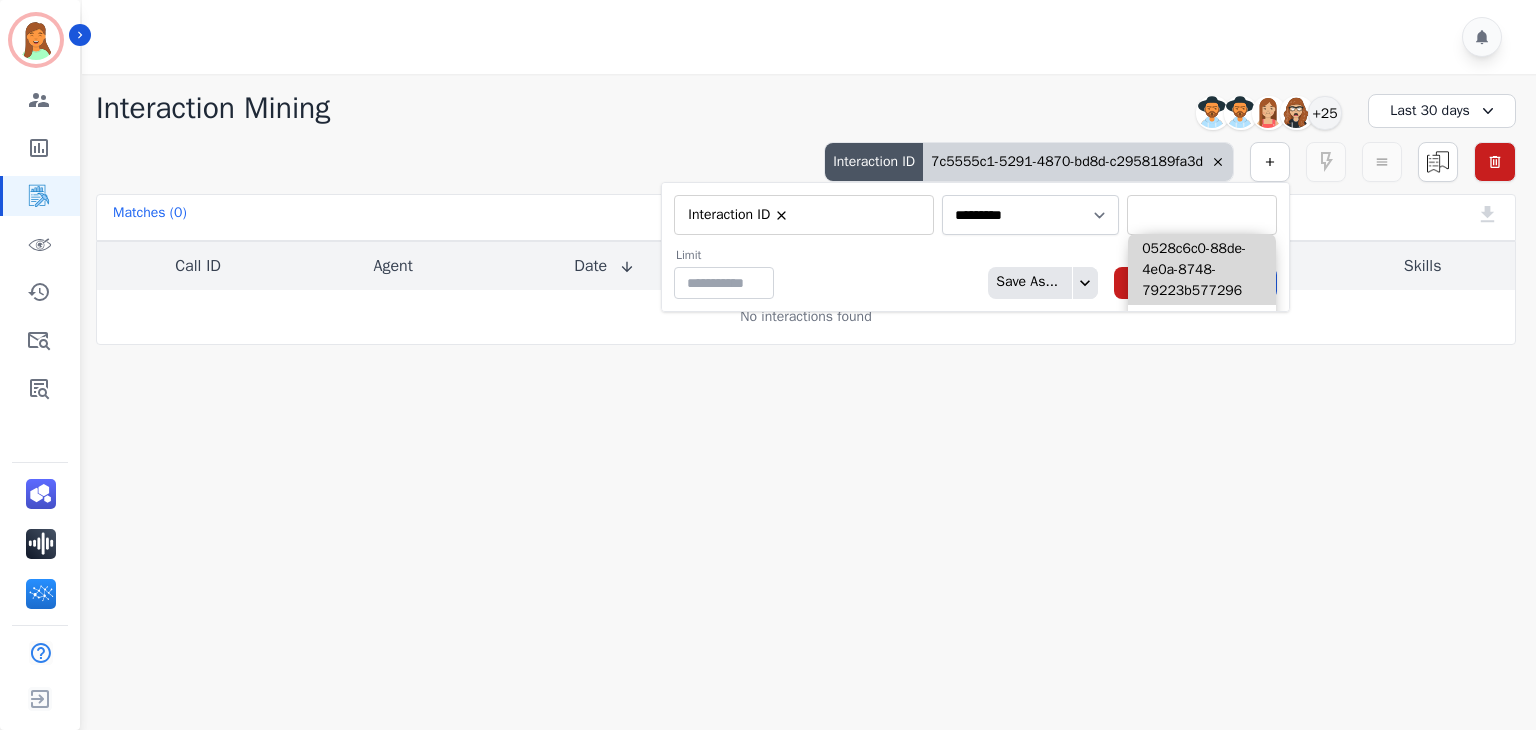 paste on "**********" 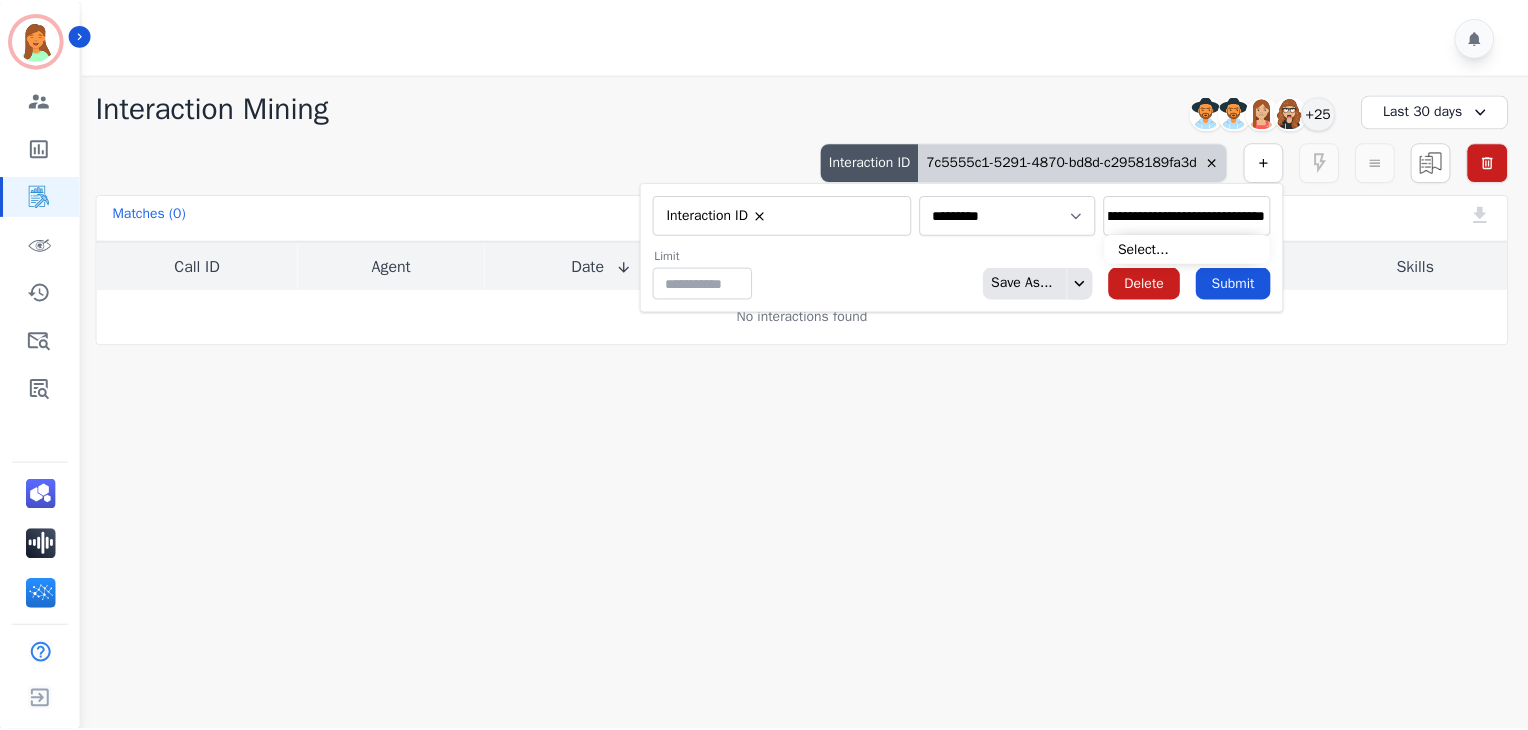scroll, scrollTop: 0, scrollLeft: 0, axis: both 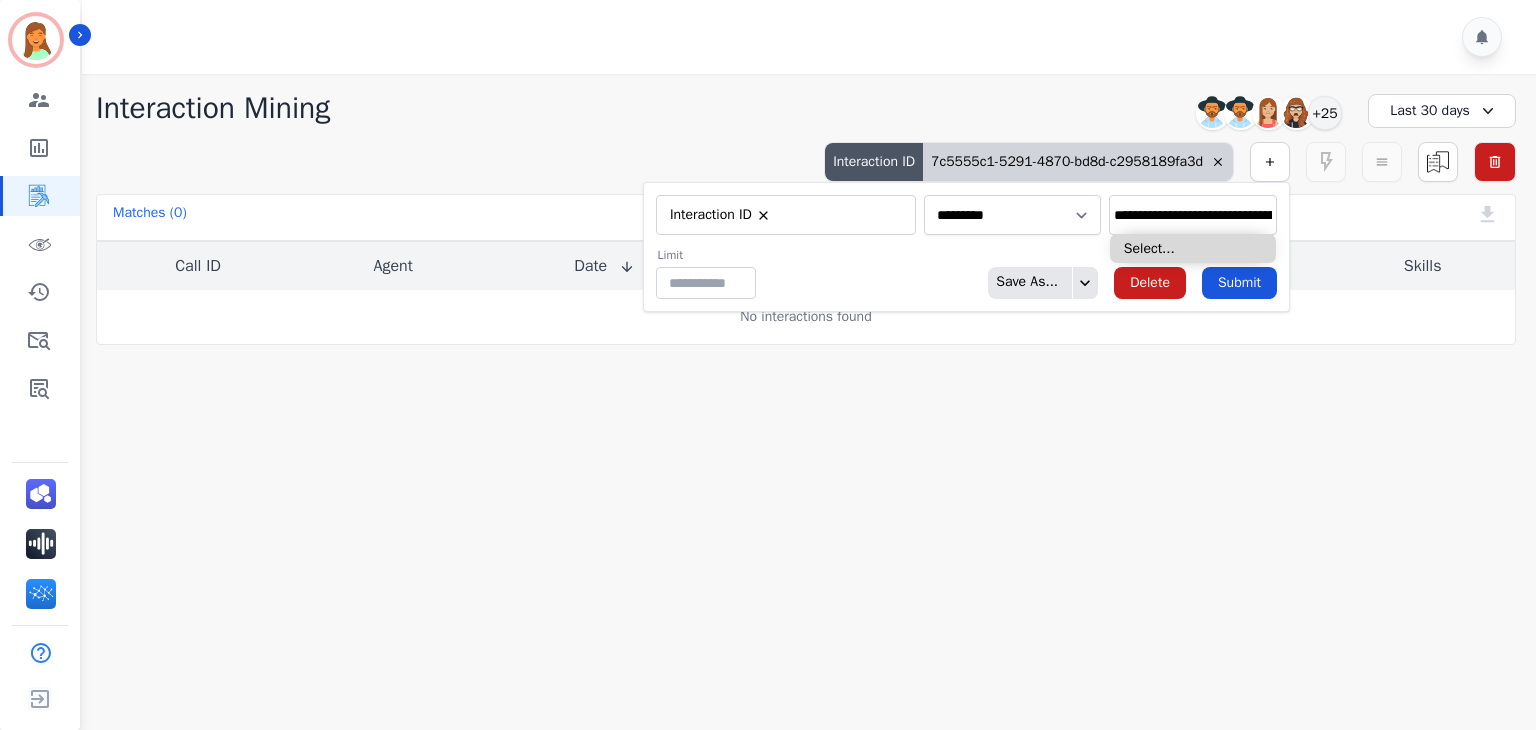 type on "**********" 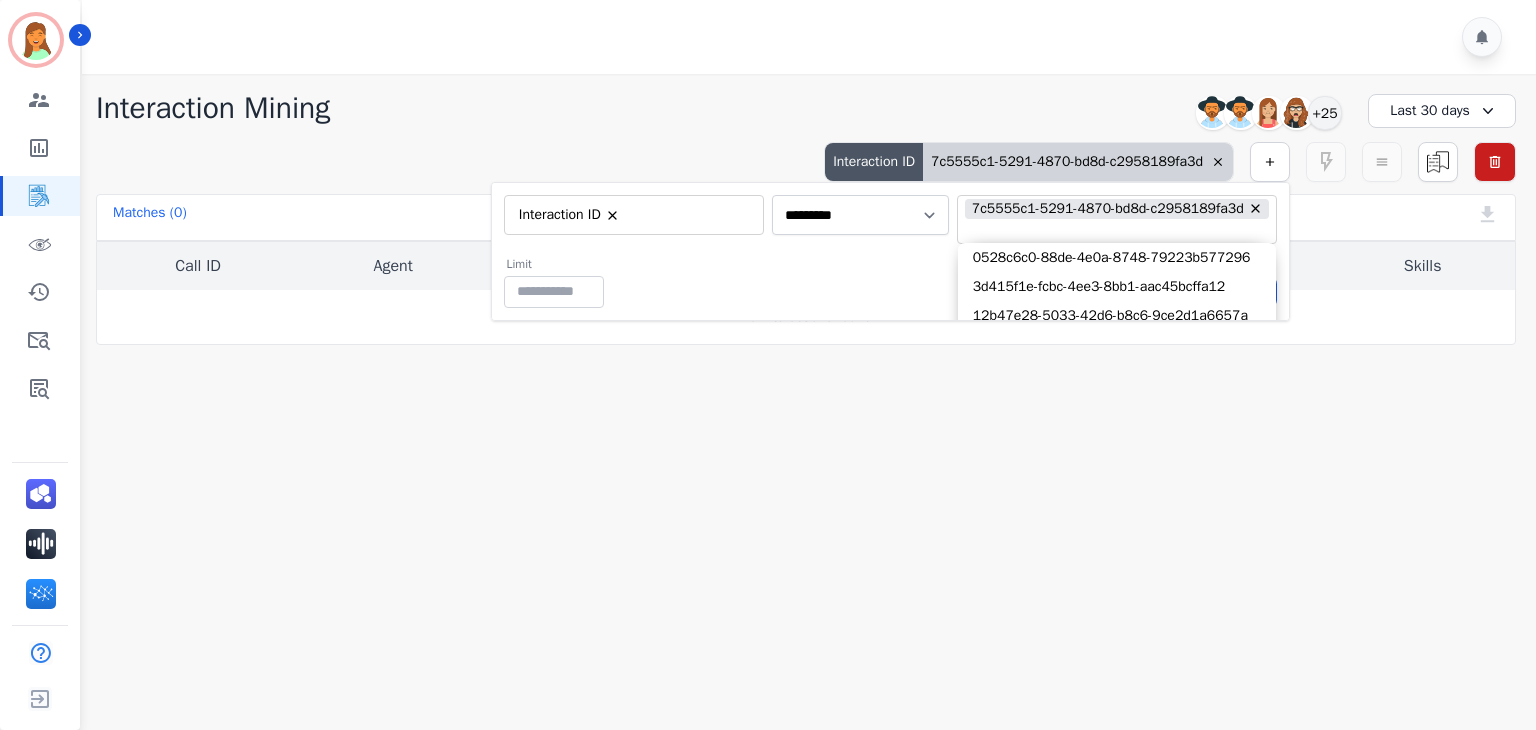drag, startPoint x: 888, startPoint y: 273, endPoint x: 928, endPoint y: 286, distance: 42.059483 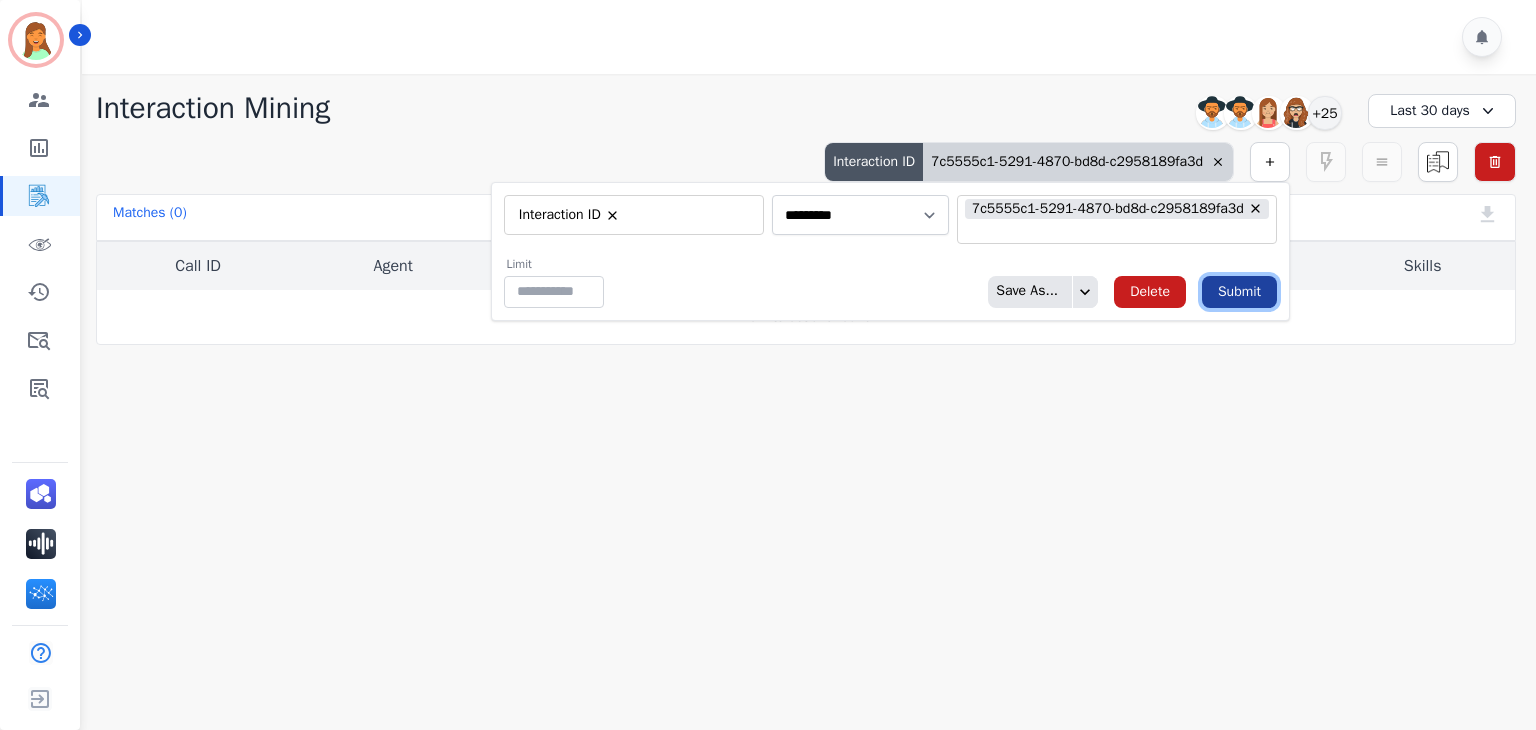 click on "Submit" at bounding box center [1239, 292] 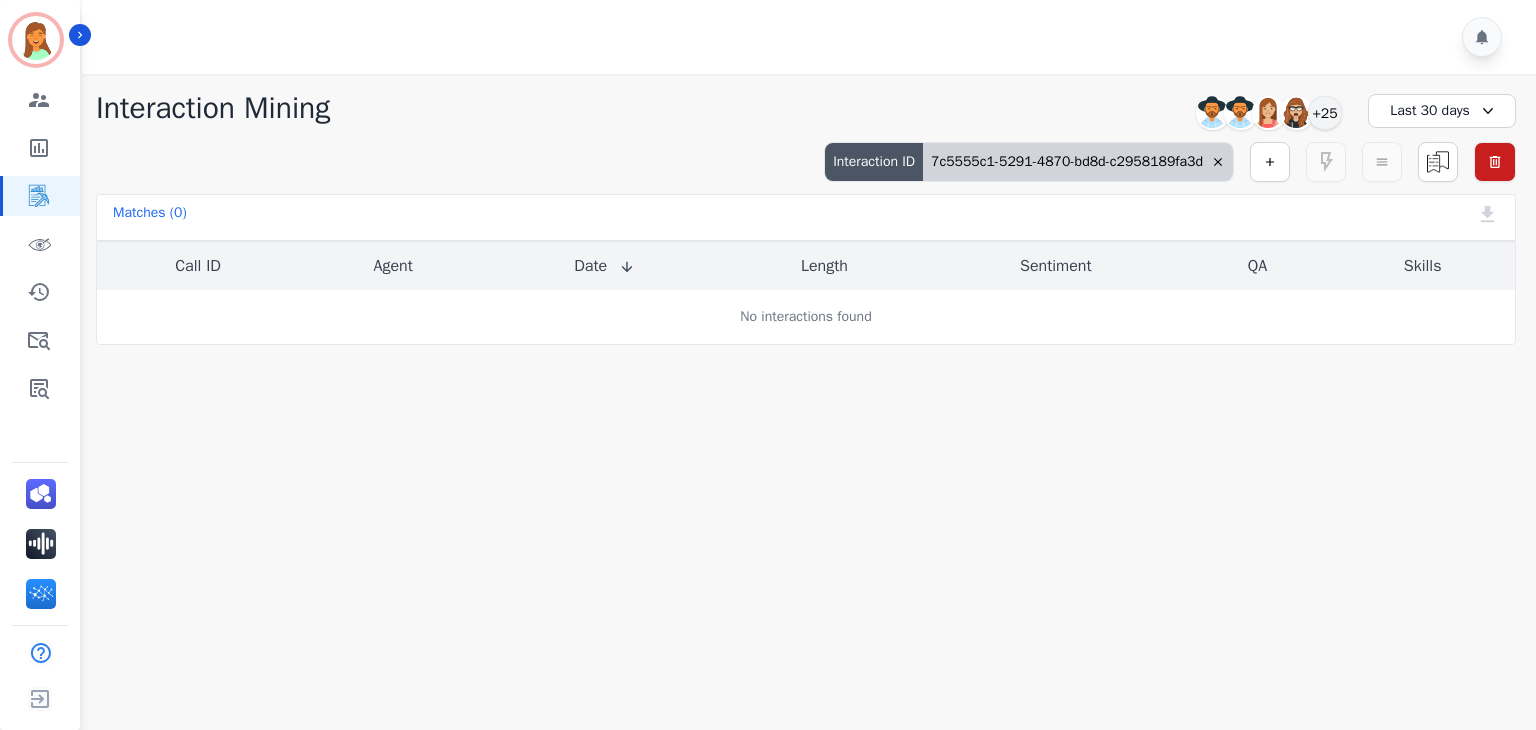 click on "Last 30 days" at bounding box center [1442, 111] 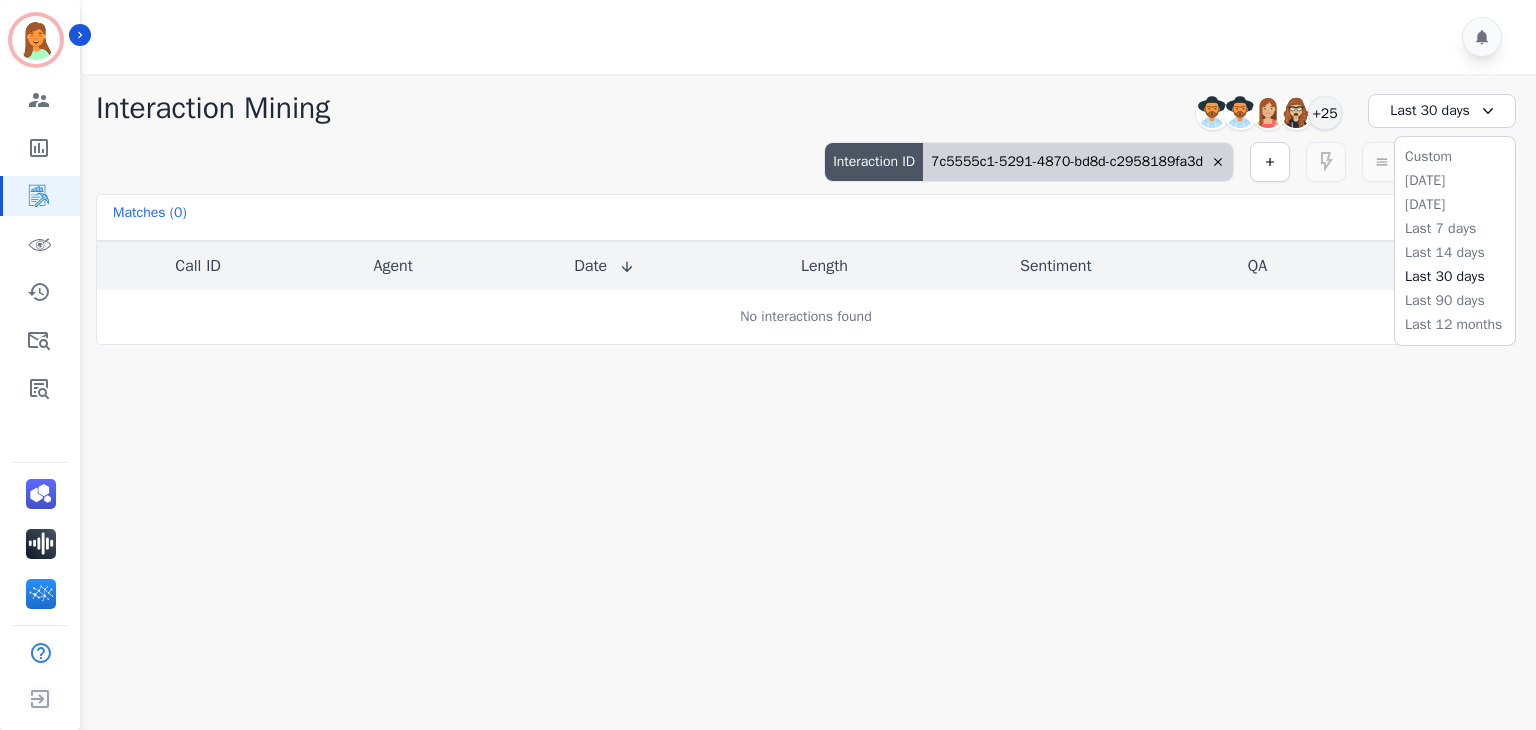 click on "Last 90 days" at bounding box center (1455, 301) 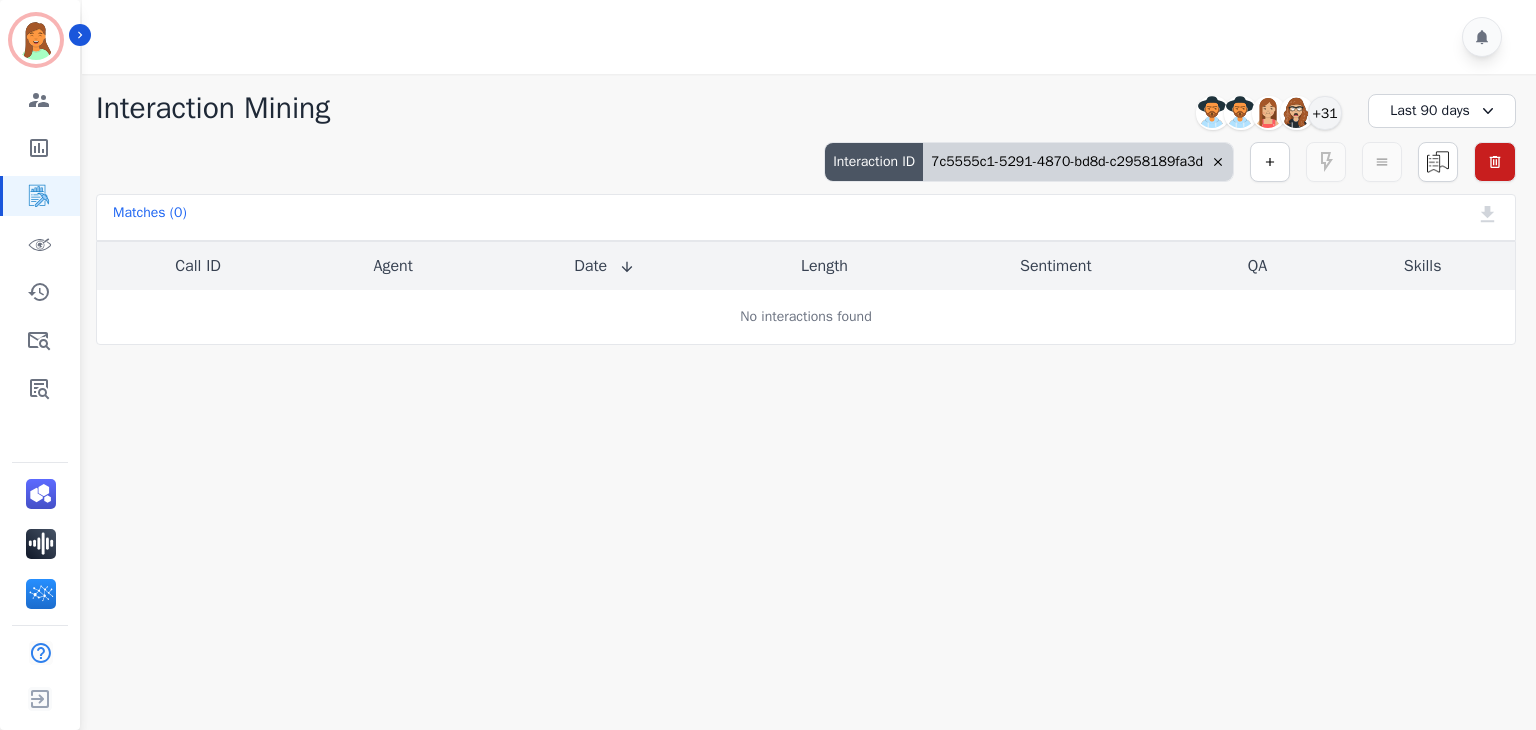 drag, startPoint x: 1210, startPoint y: 158, endPoint x: 1230, endPoint y: 158, distance: 20 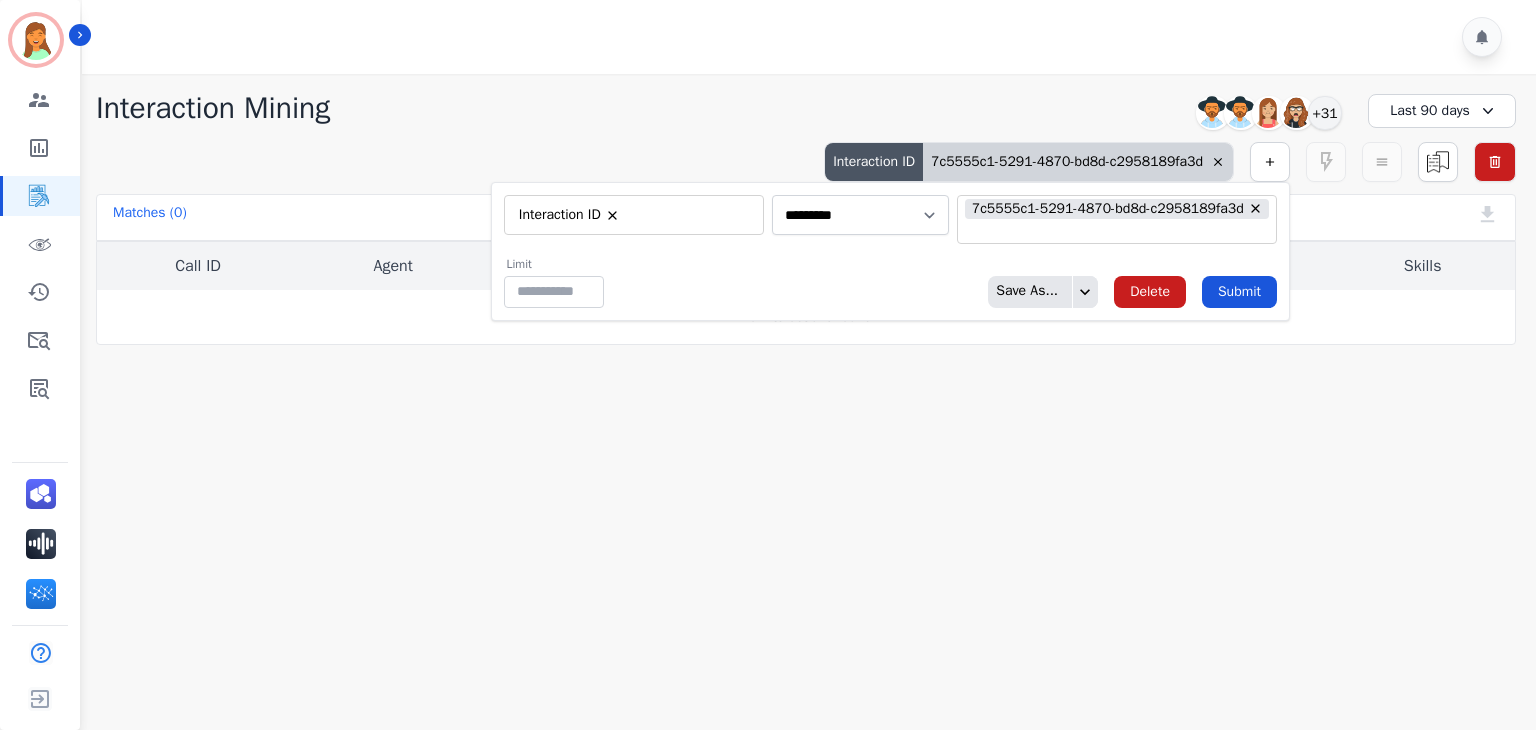 click 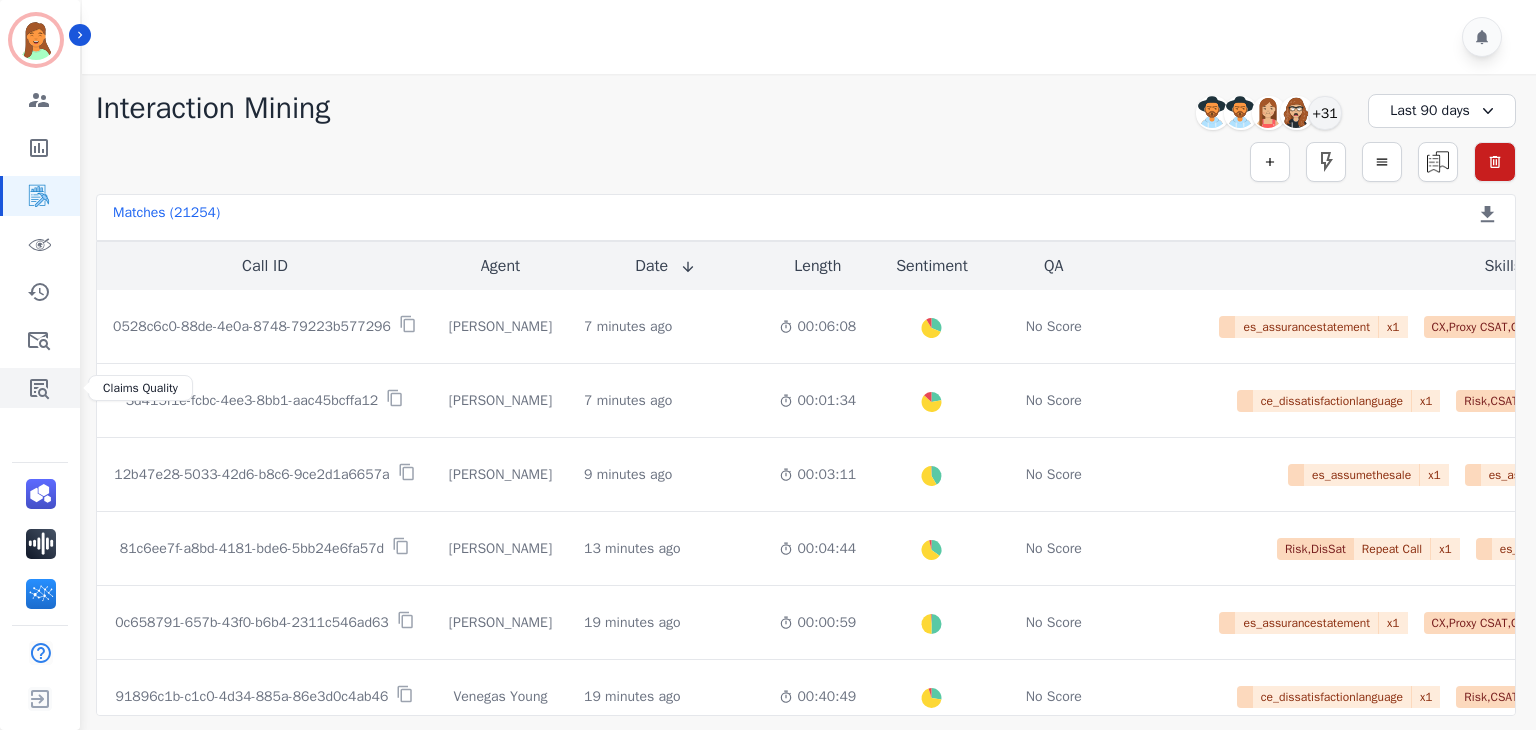 click at bounding box center (41, 388) 